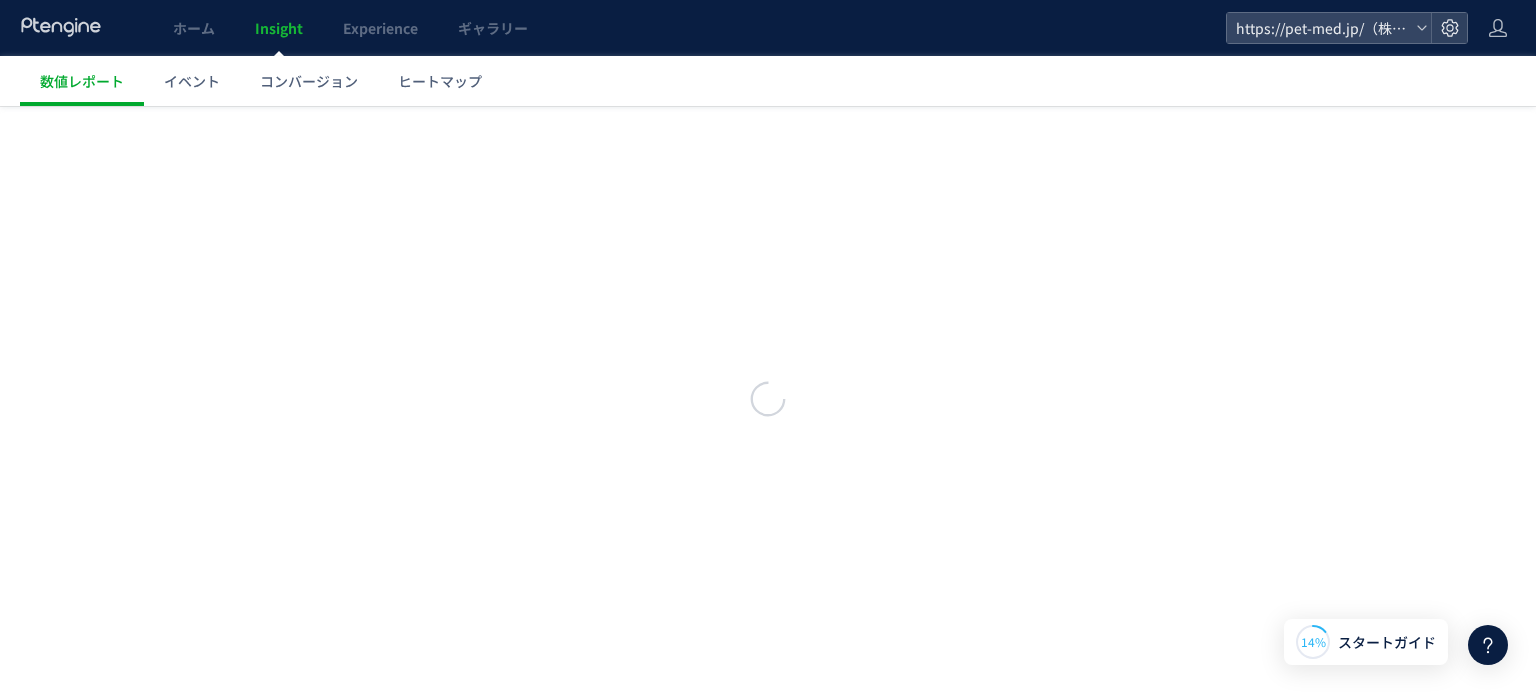 scroll, scrollTop: 0, scrollLeft: 0, axis: both 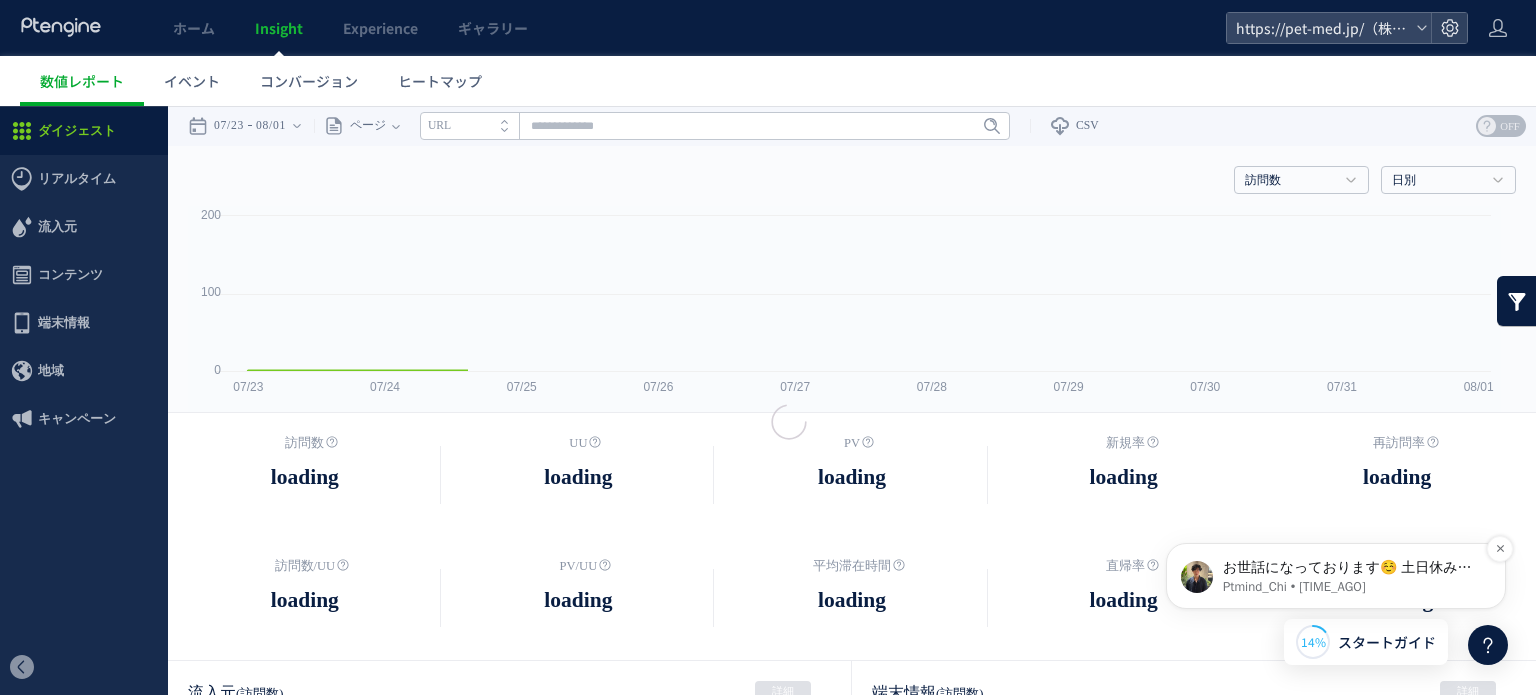 click on "お世話になっております☺️ 土日休み明けのご返信となり失礼いたしました🙇‍♀️ ＞＞平均滞在時間についてご質問です。この表示の単位は秒でしょうか？00:03:42 とは3分42秒か、　それとも3秒42なのかどちらでしょうか。 こちらの表示は「時間：分：秒」の形式となっております そのため、00:03:42 は「3分42秒」という意味でご認識いただければと思います。 どうぞご確認をよろしくお願いいたします！" at bounding box center [1352, 568] 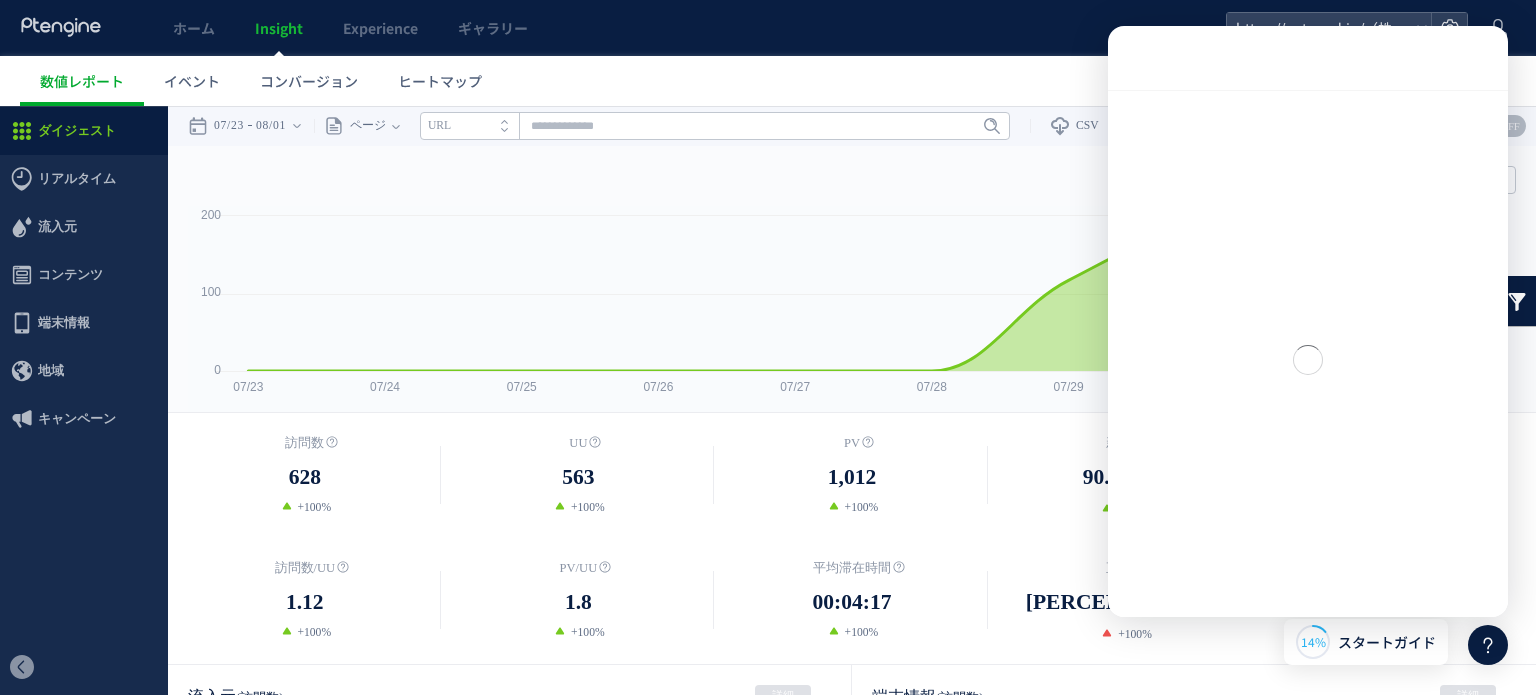 scroll, scrollTop: 0, scrollLeft: 0, axis: both 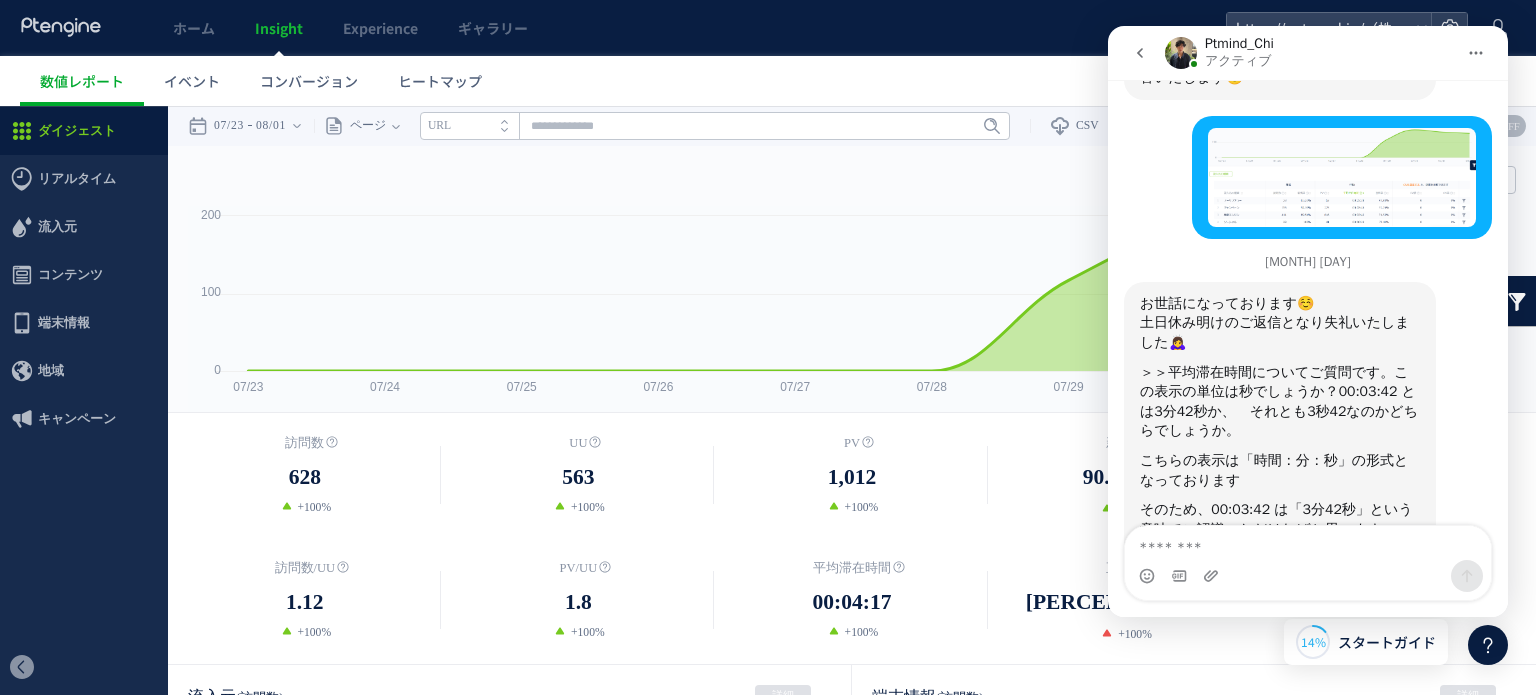 click at bounding box center (1308, 543) 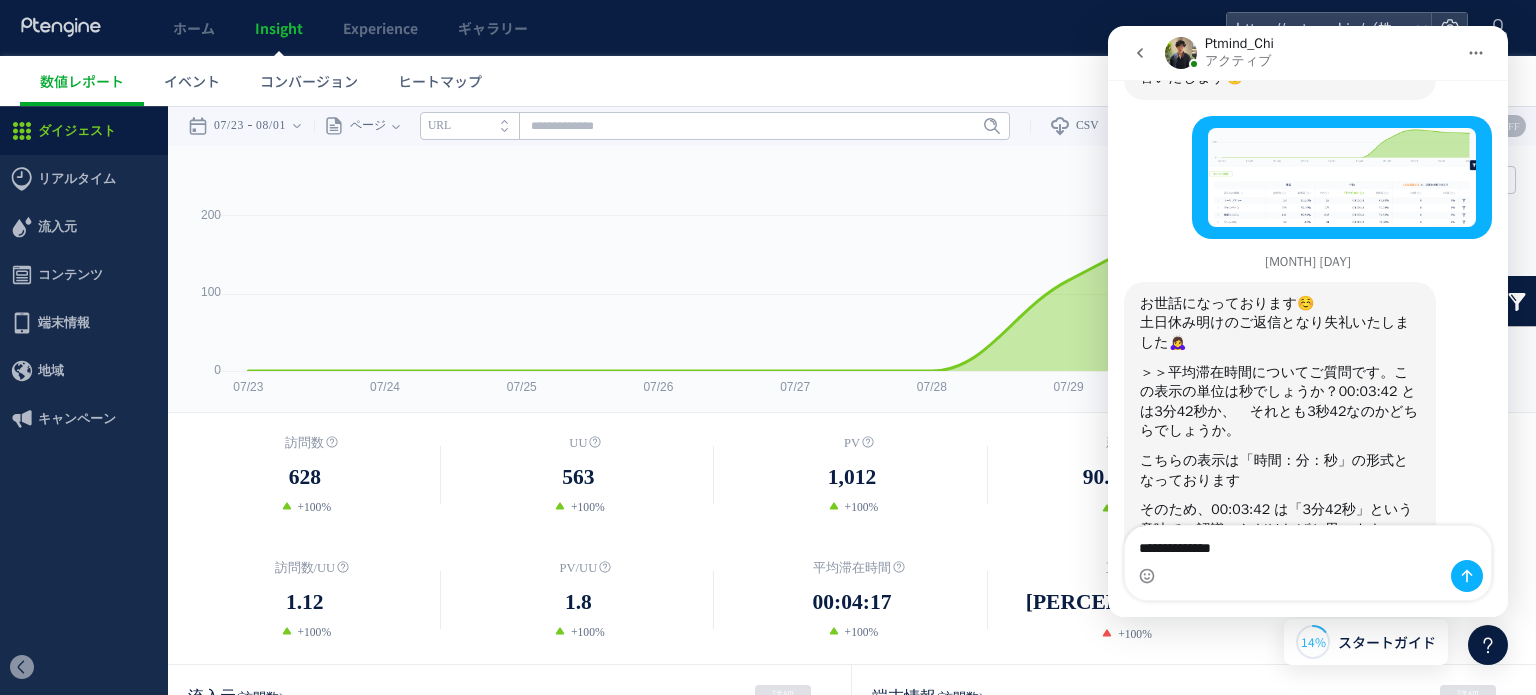 type on "**********" 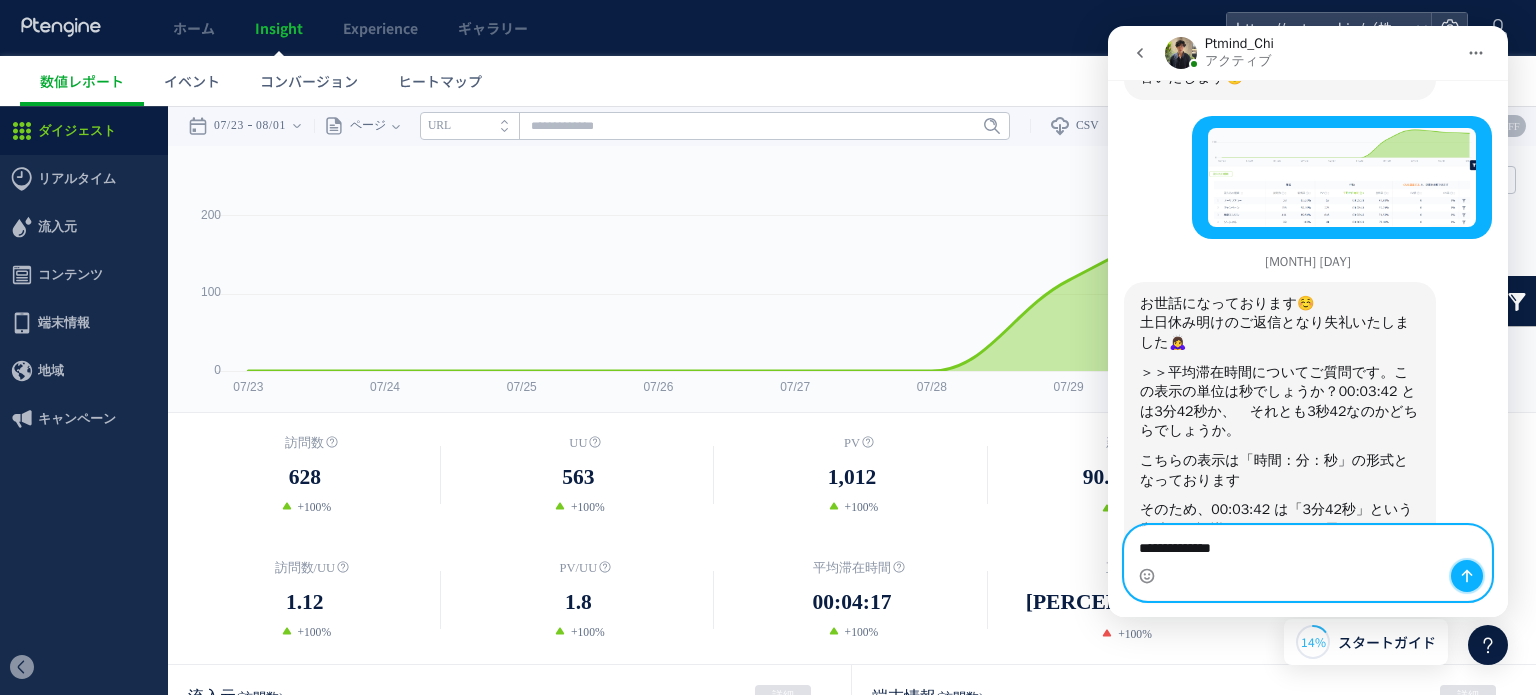 click at bounding box center [1467, 576] 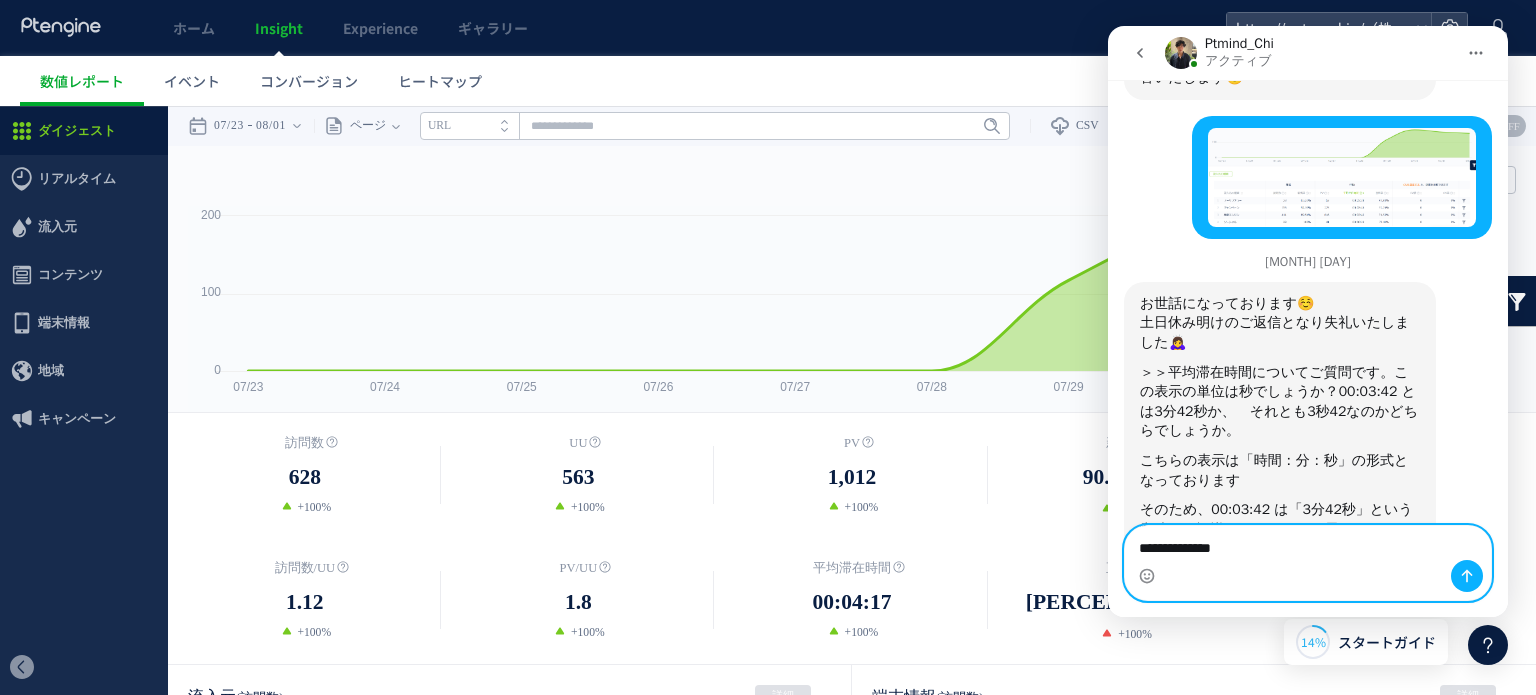 type 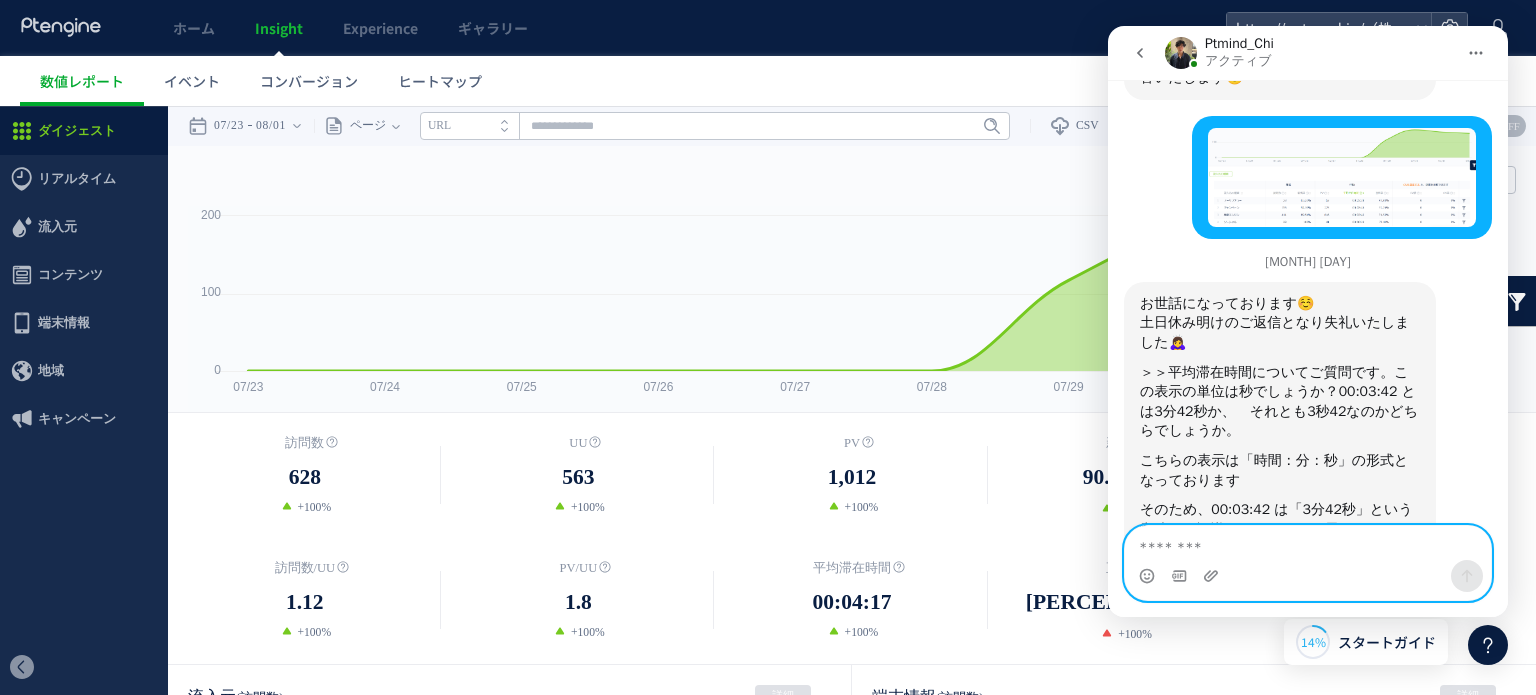 scroll, scrollTop: 596, scrollLeft: 0, axis: vertical 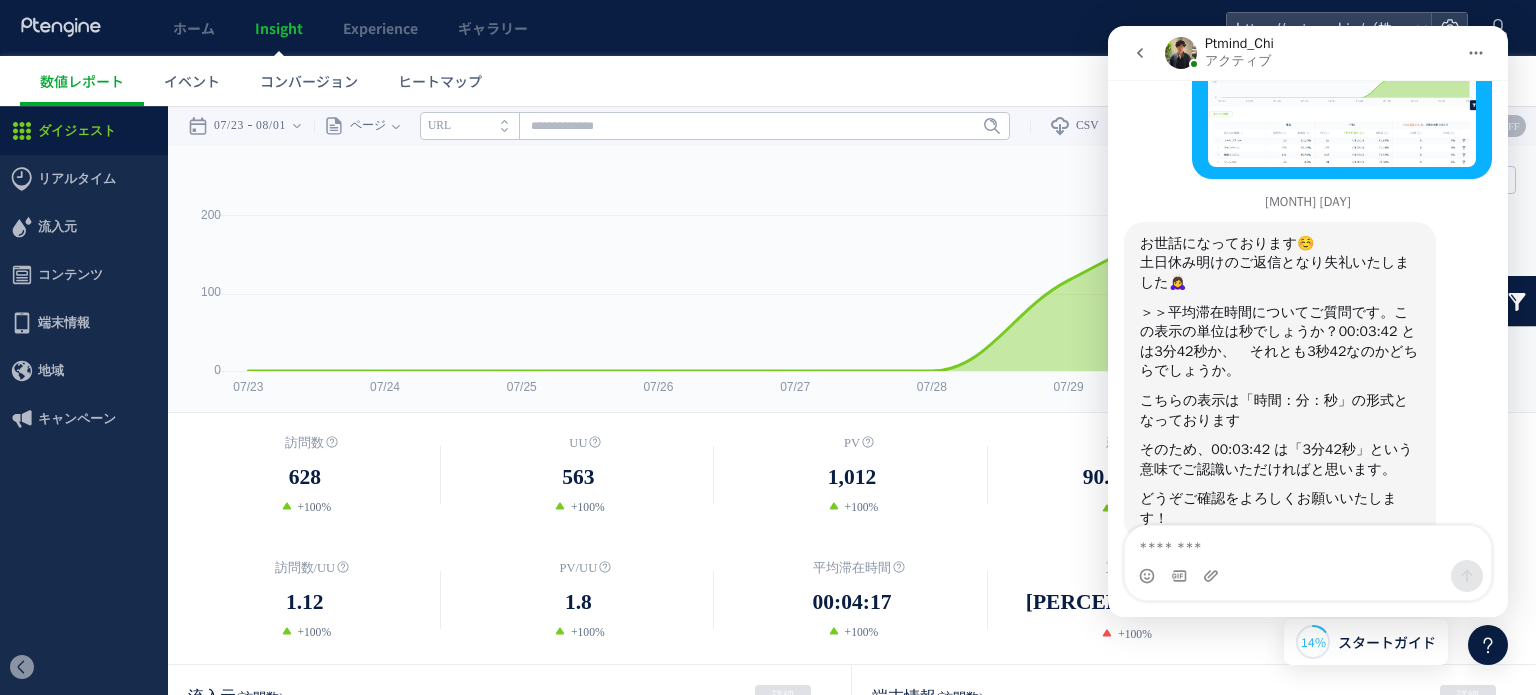 click on "数値レポート イベント コンバージョン ヒートマップ" at bounding box center (778, 81) 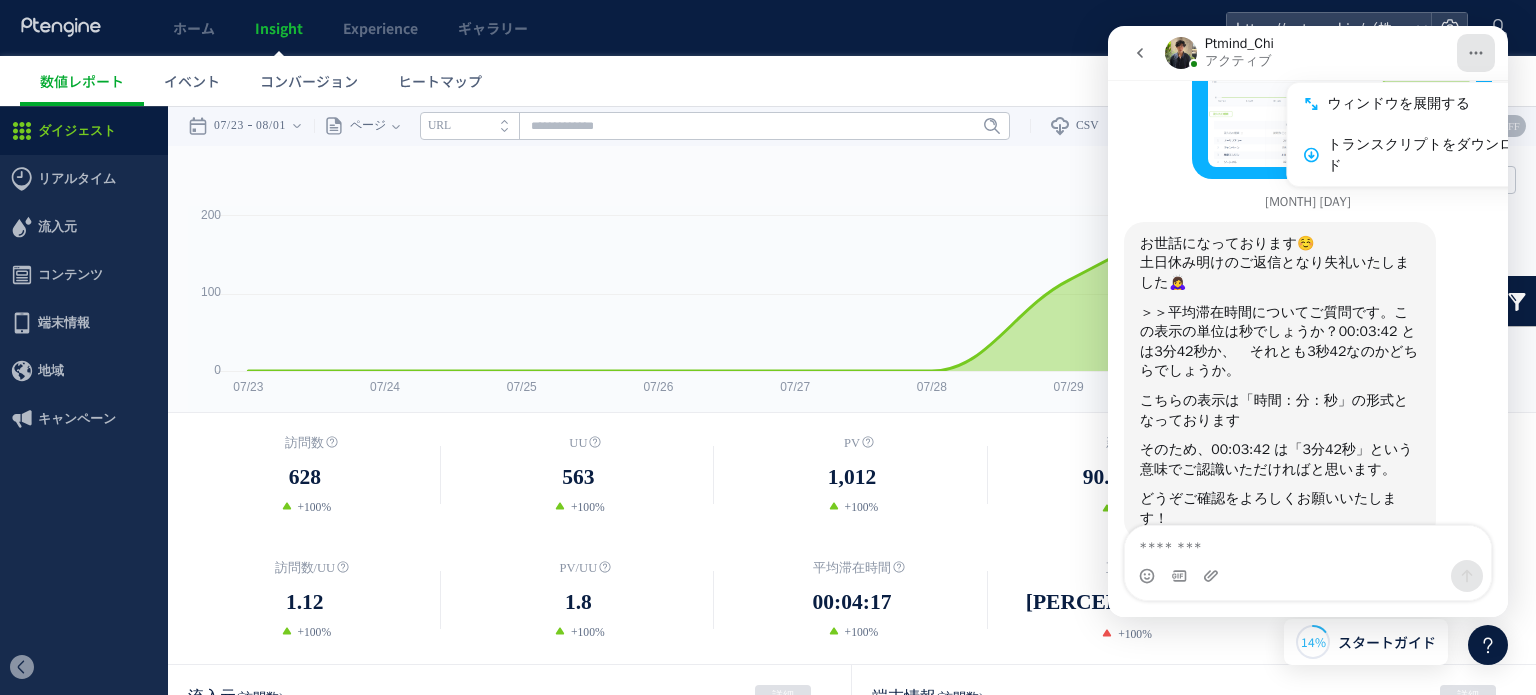 click on "数値レポート イベント コンバージョン ヒートマップ" at bounding box center [778, 81] 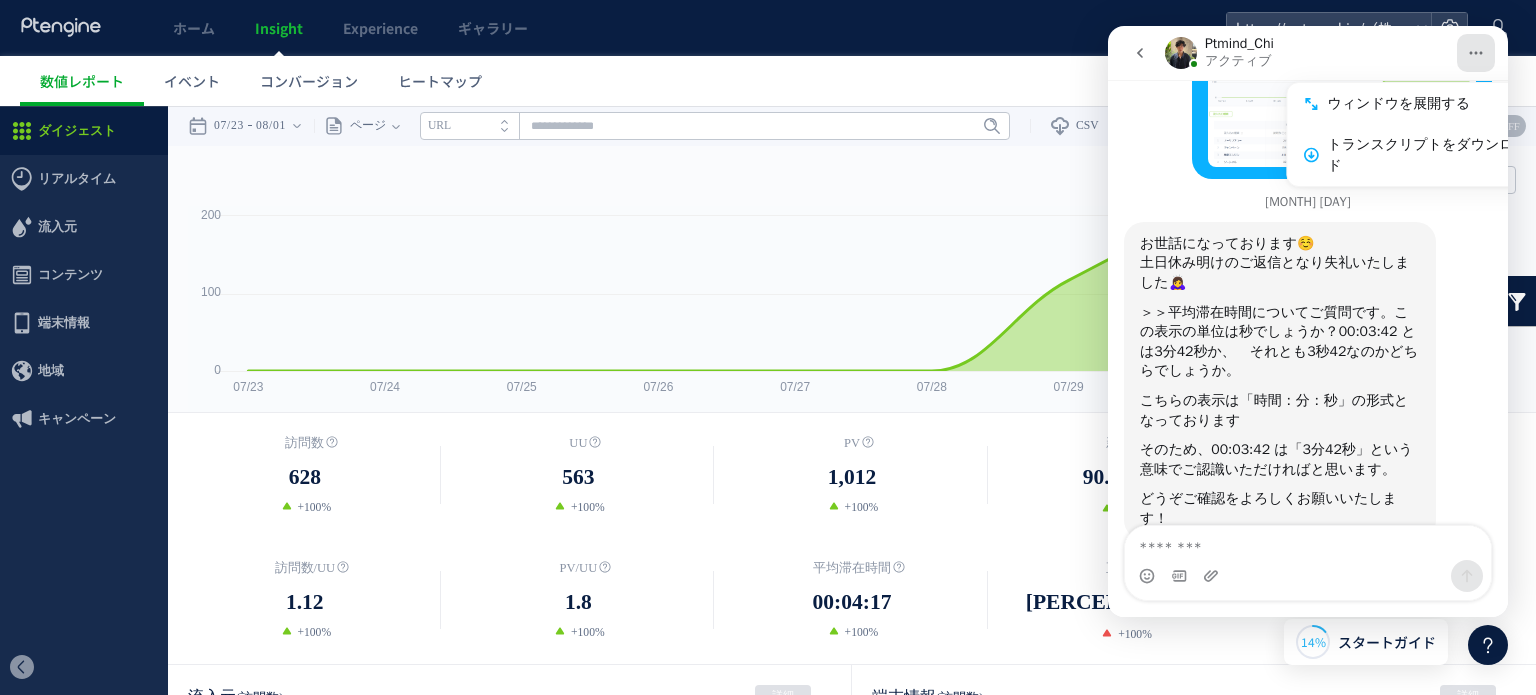click on "+100%" at bounding box center (1399, 634) 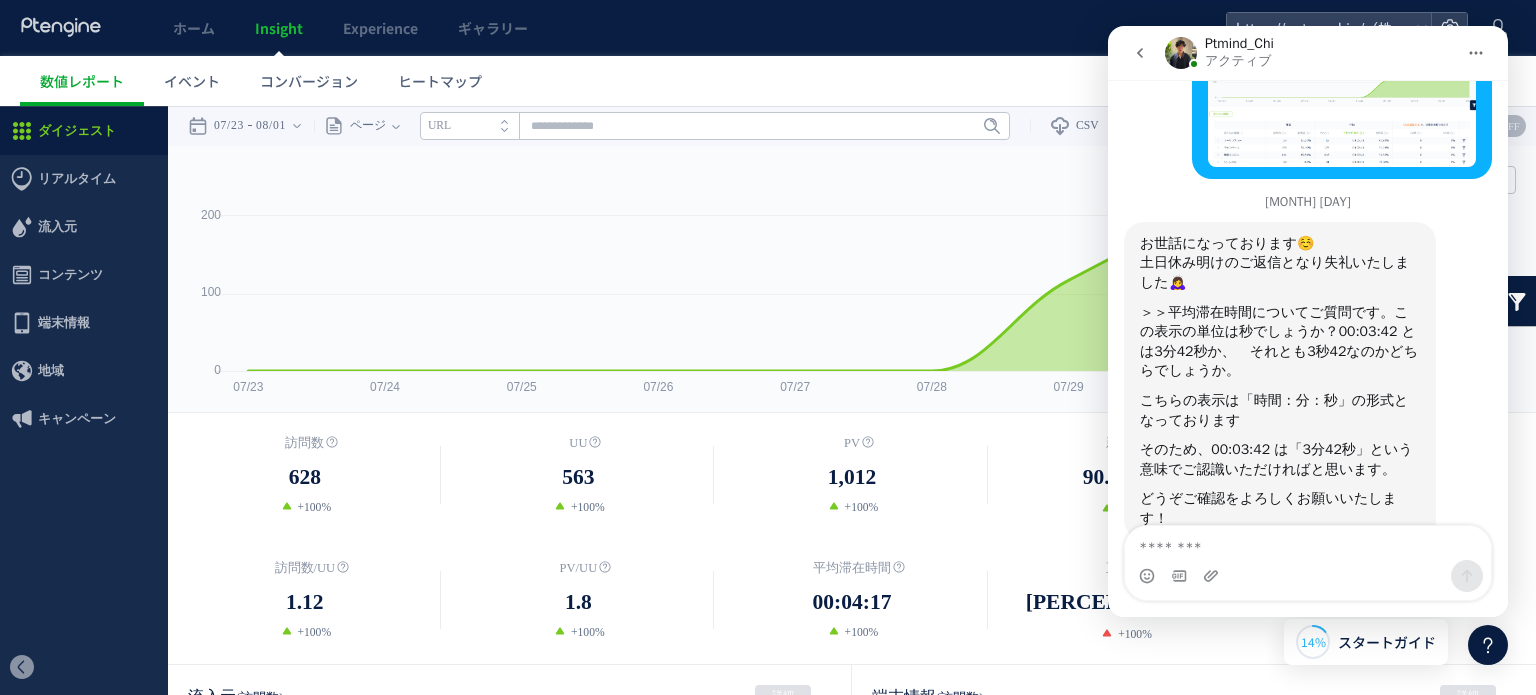 click on "数値レポート イベント コンバージョン ヒートマップ" at bounding box center [778, 81] 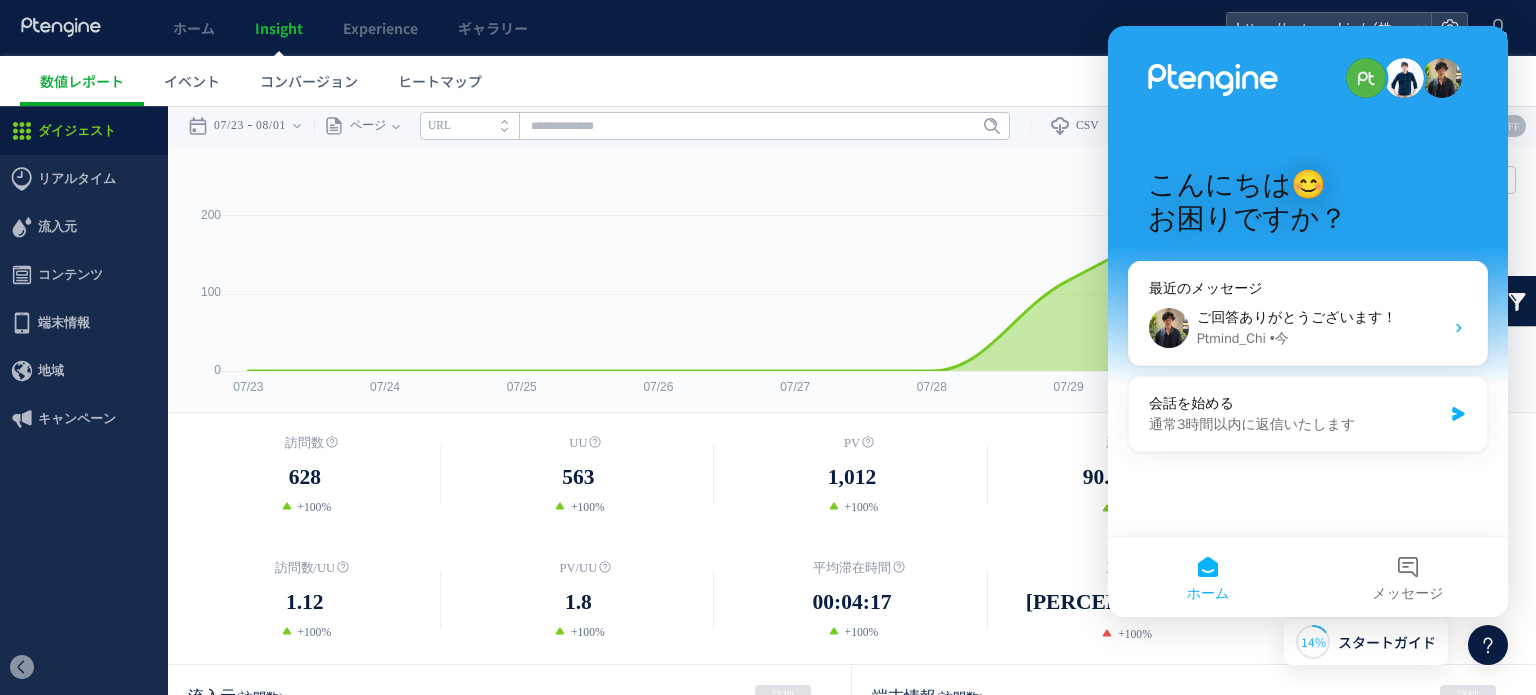 scroll, scrollTop: 0, scrollLeft: 0, axis: both 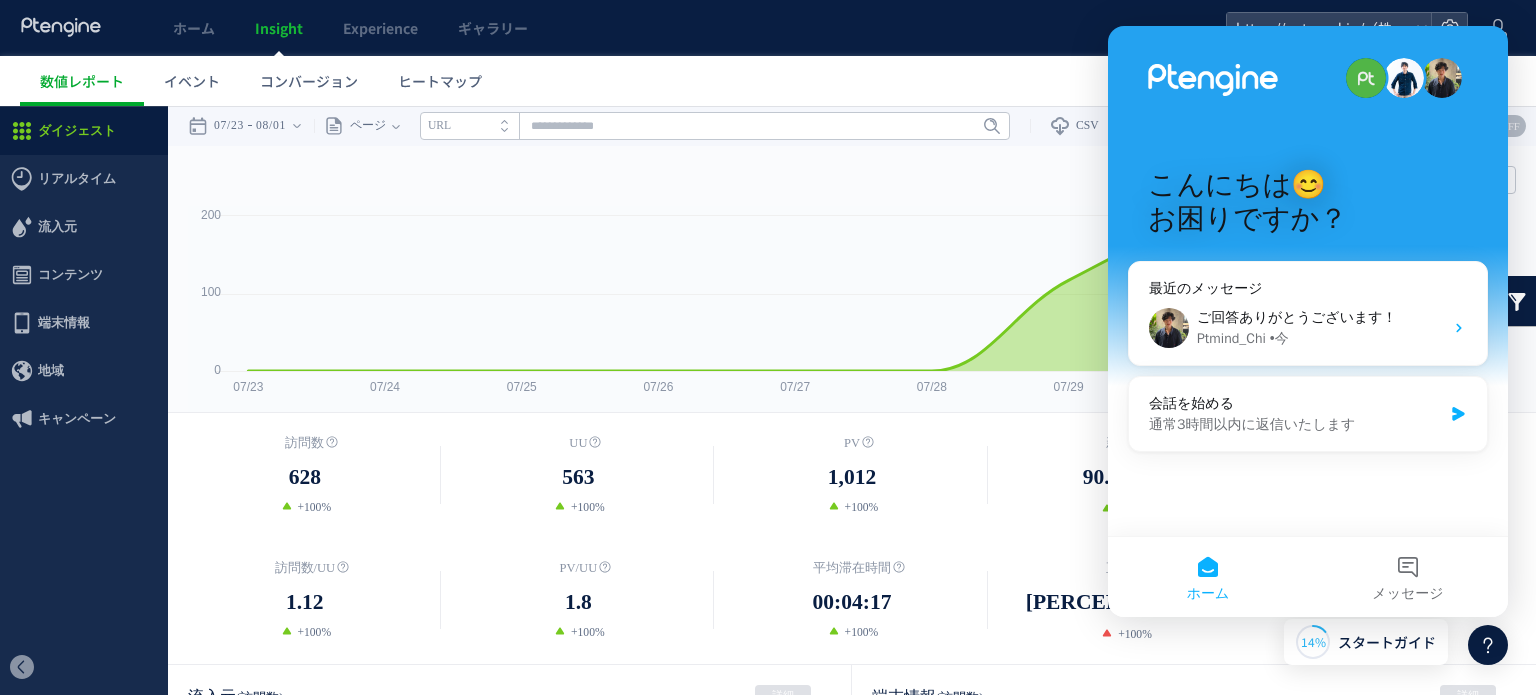 drag, startPoint x: 1029, startPoint y: 198, endPoint x: 5, endPoint y: 263, distance: 1026.0609 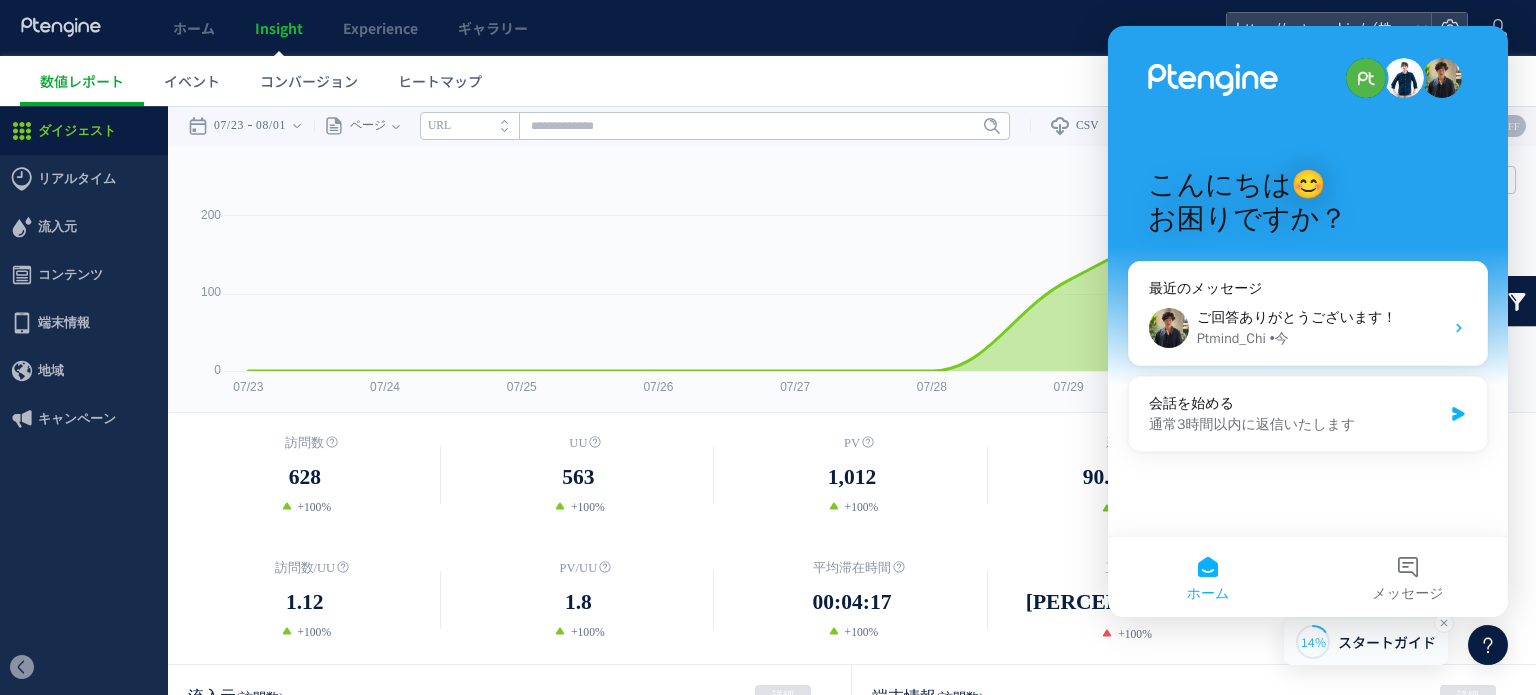 click on "スタートガイド" at bounding box center [1387, 642] 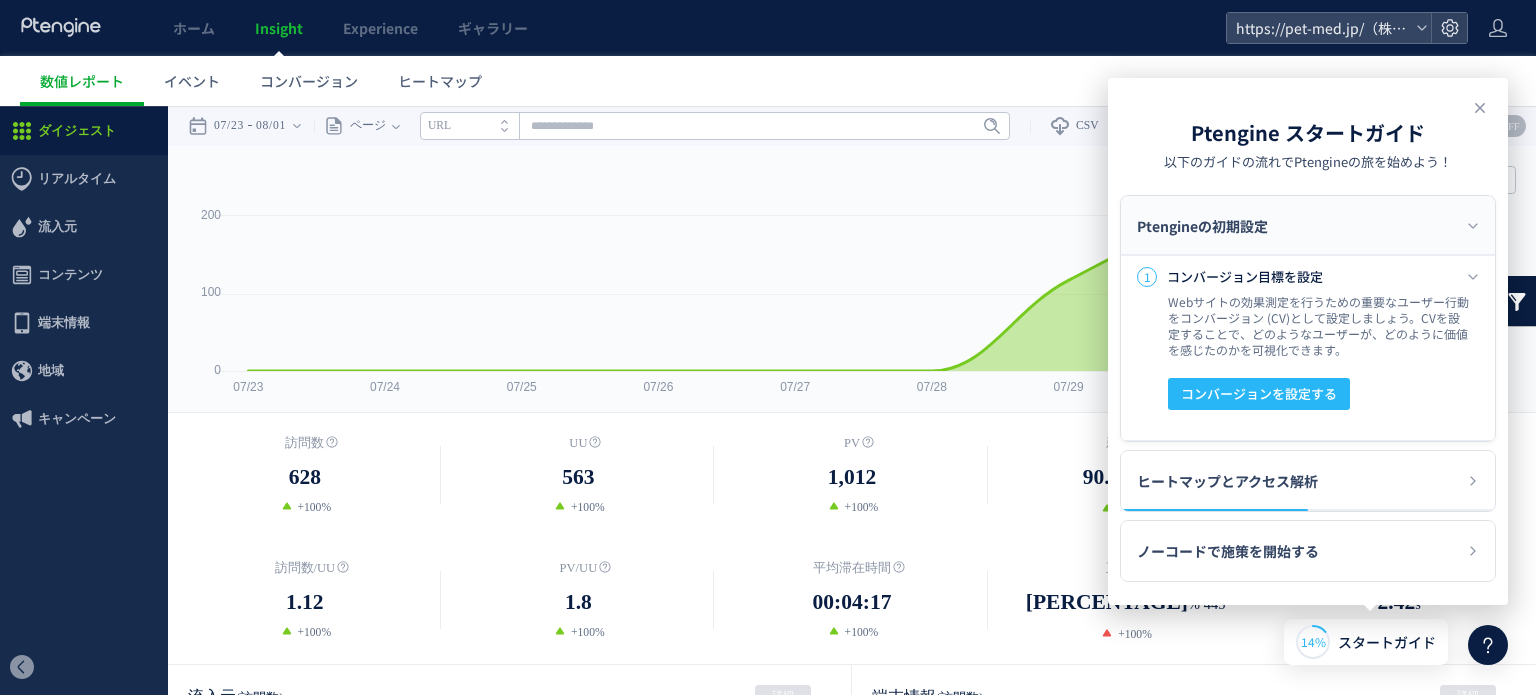 scroll, scrollTop: 0, scrollLeft: 0, axis: both 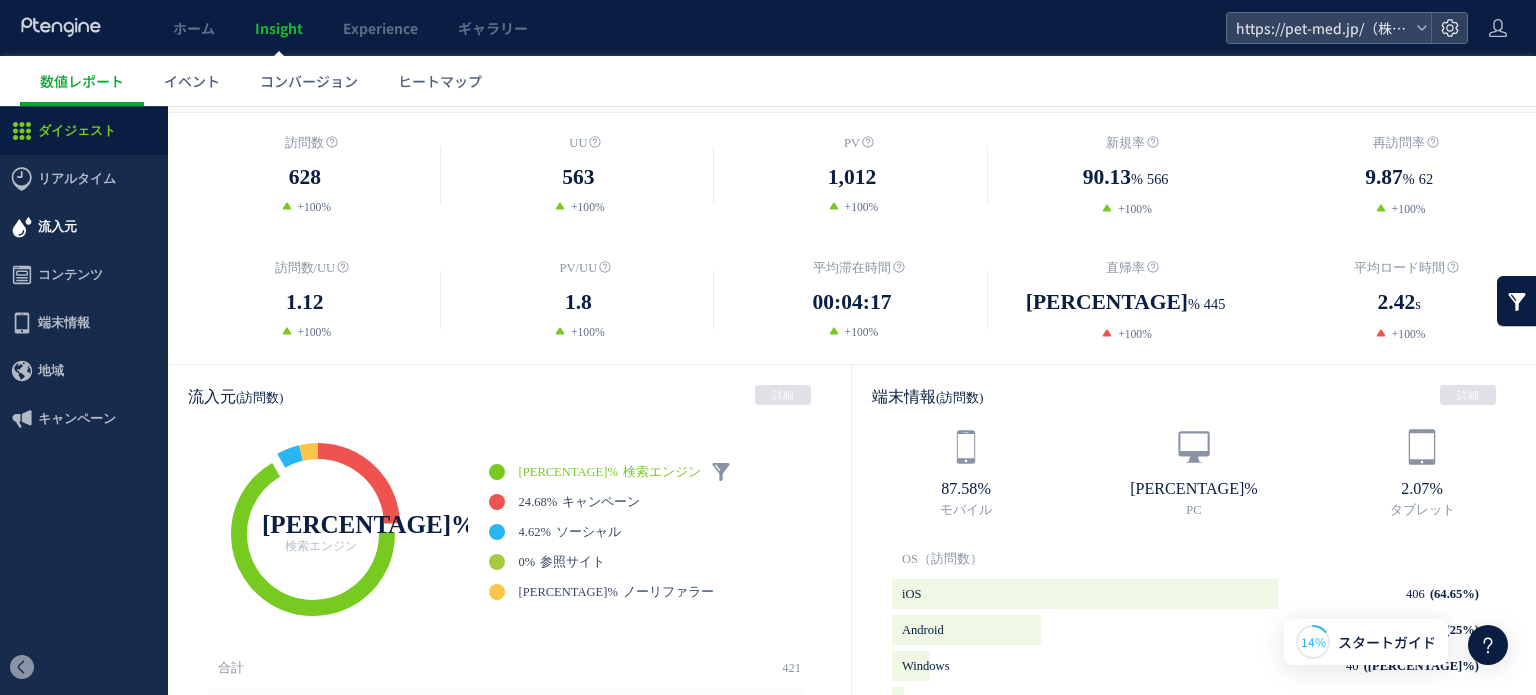 click on "流入元" at bounding box center (57, 227) 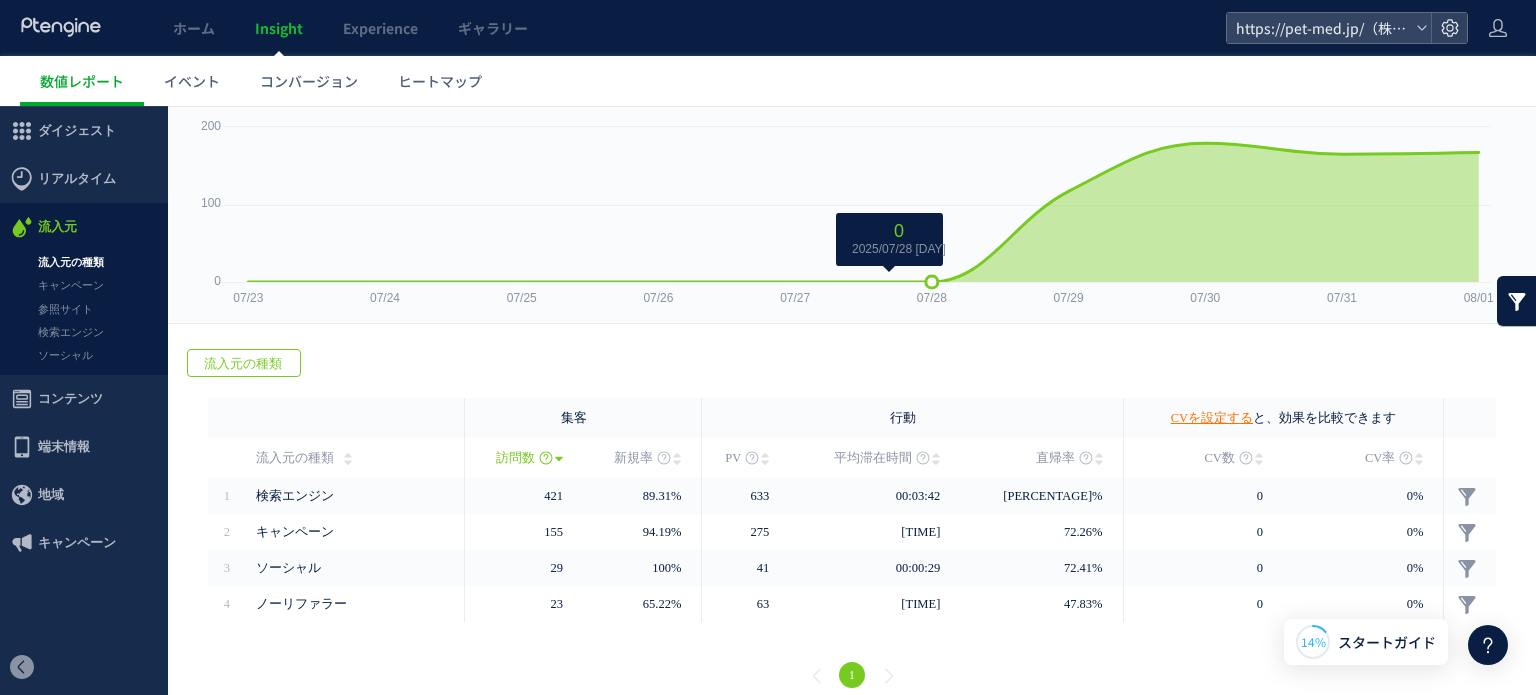scroll, scrollTop: 100, scrollLeft: 0, axis: vertical 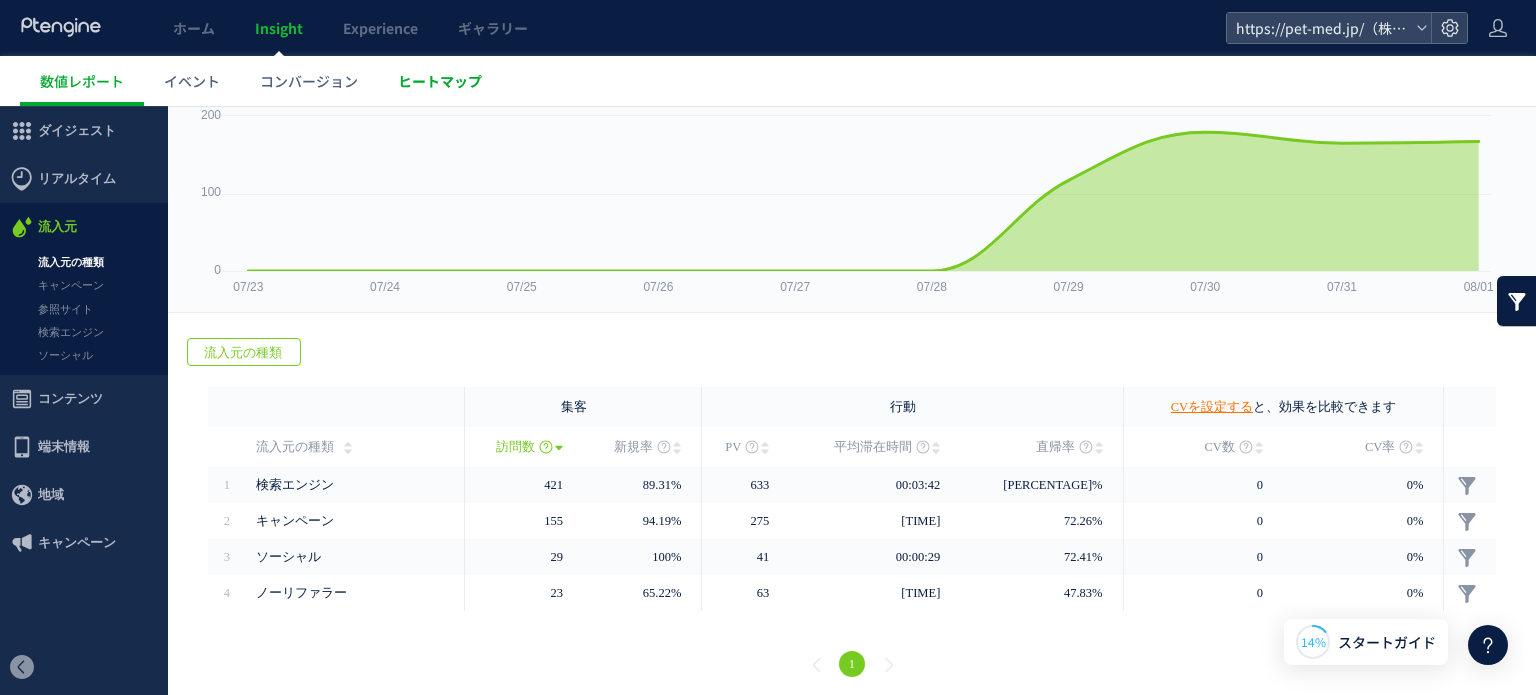 click on "ヒートマップ" at bounding box center [440, 81] 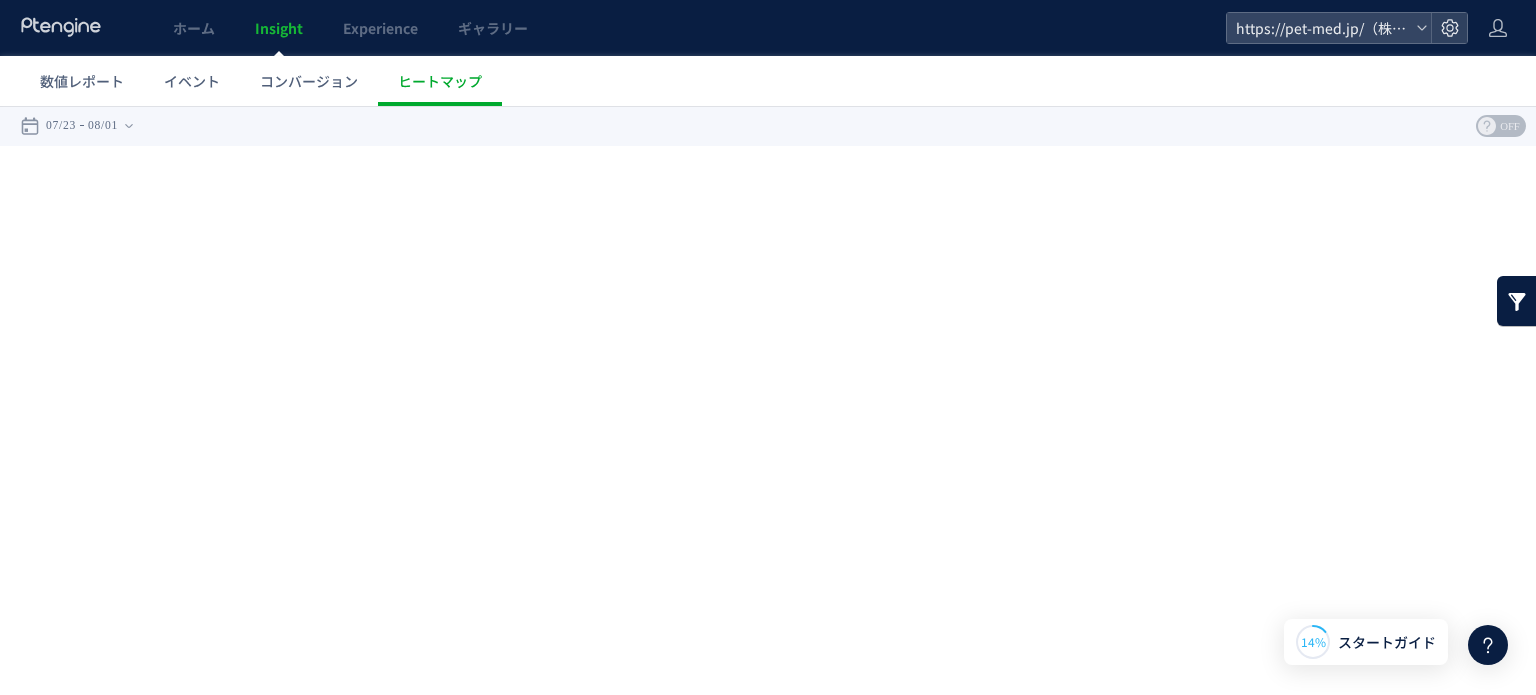 scroll, scrollTop: 0, scrollLeft: 0, axis: both 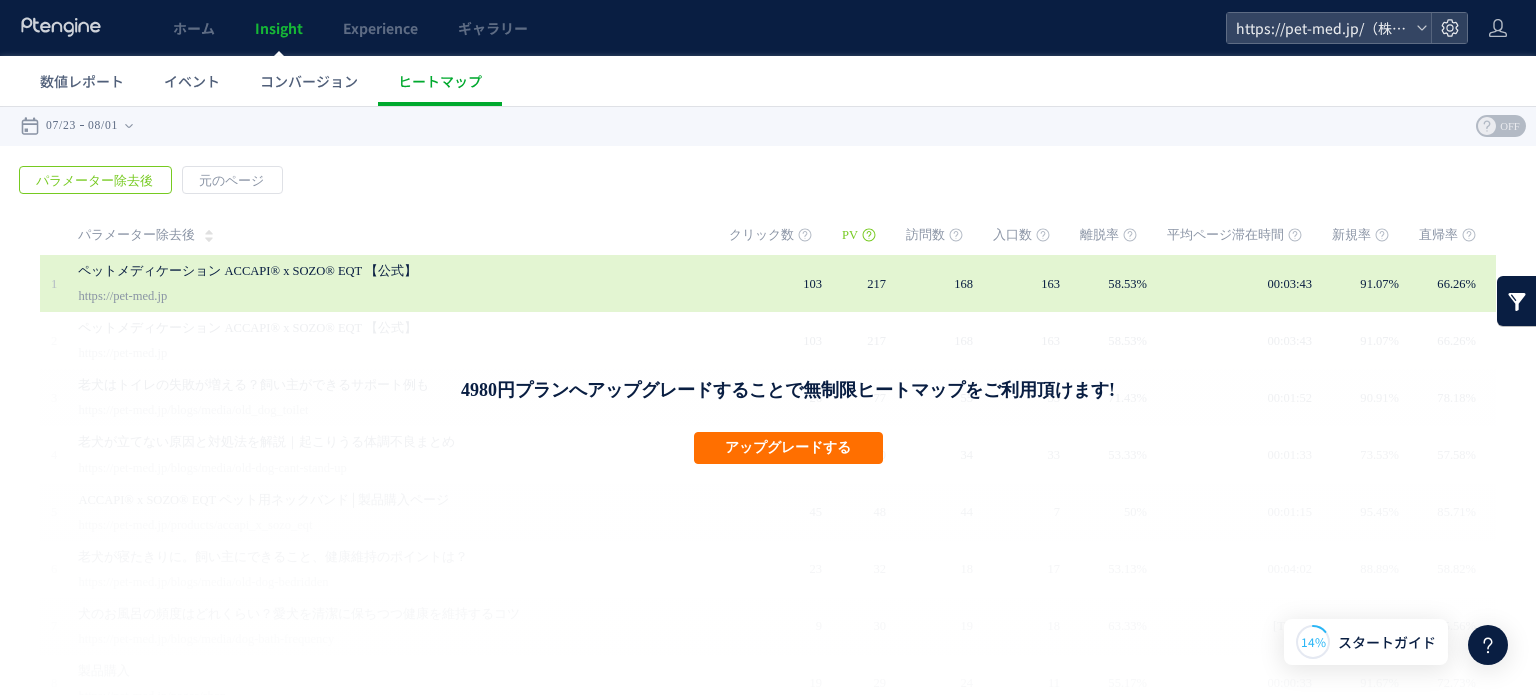 click on "ペットメディケーション ACCAPI® x SOZO® EQT 【公式】" at bounding box center (373, 271) 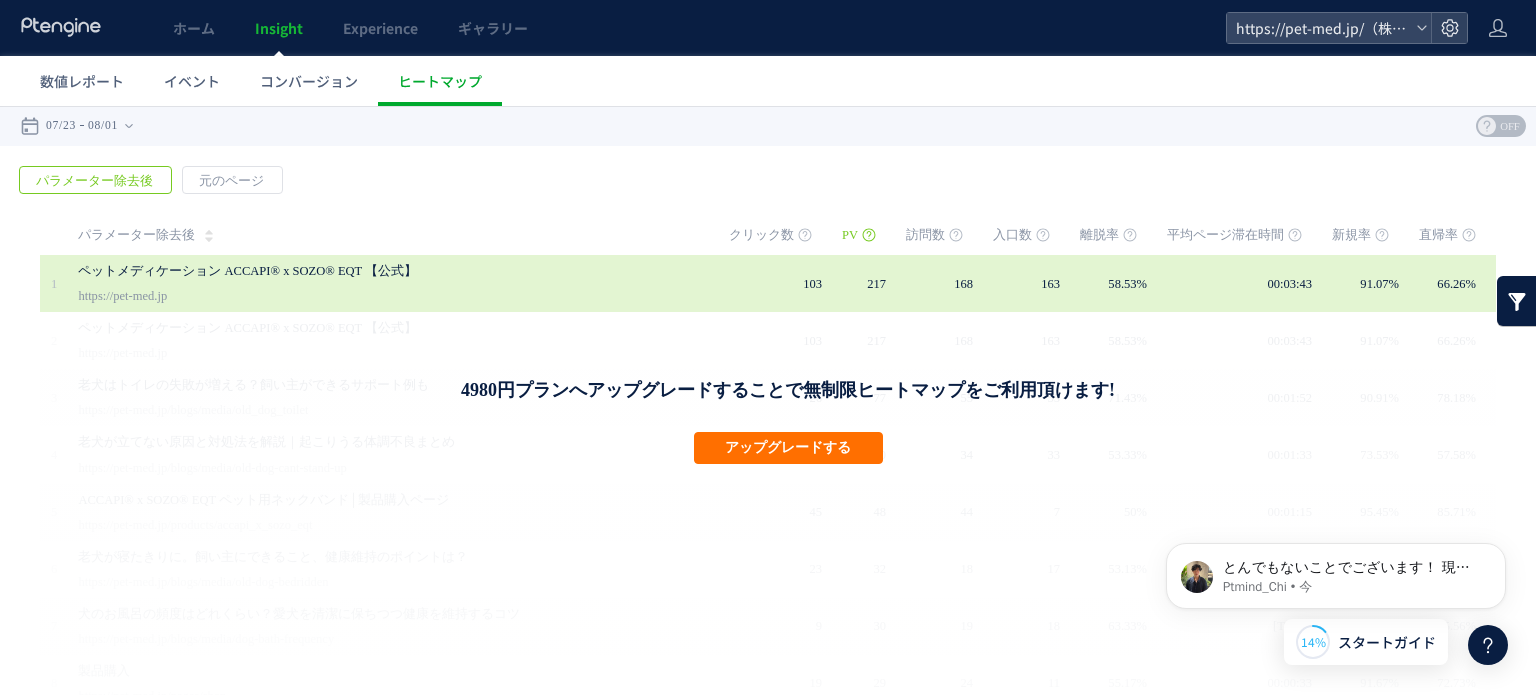 scroll, scrollTop: 0, scrollLeft: 0, axis: both 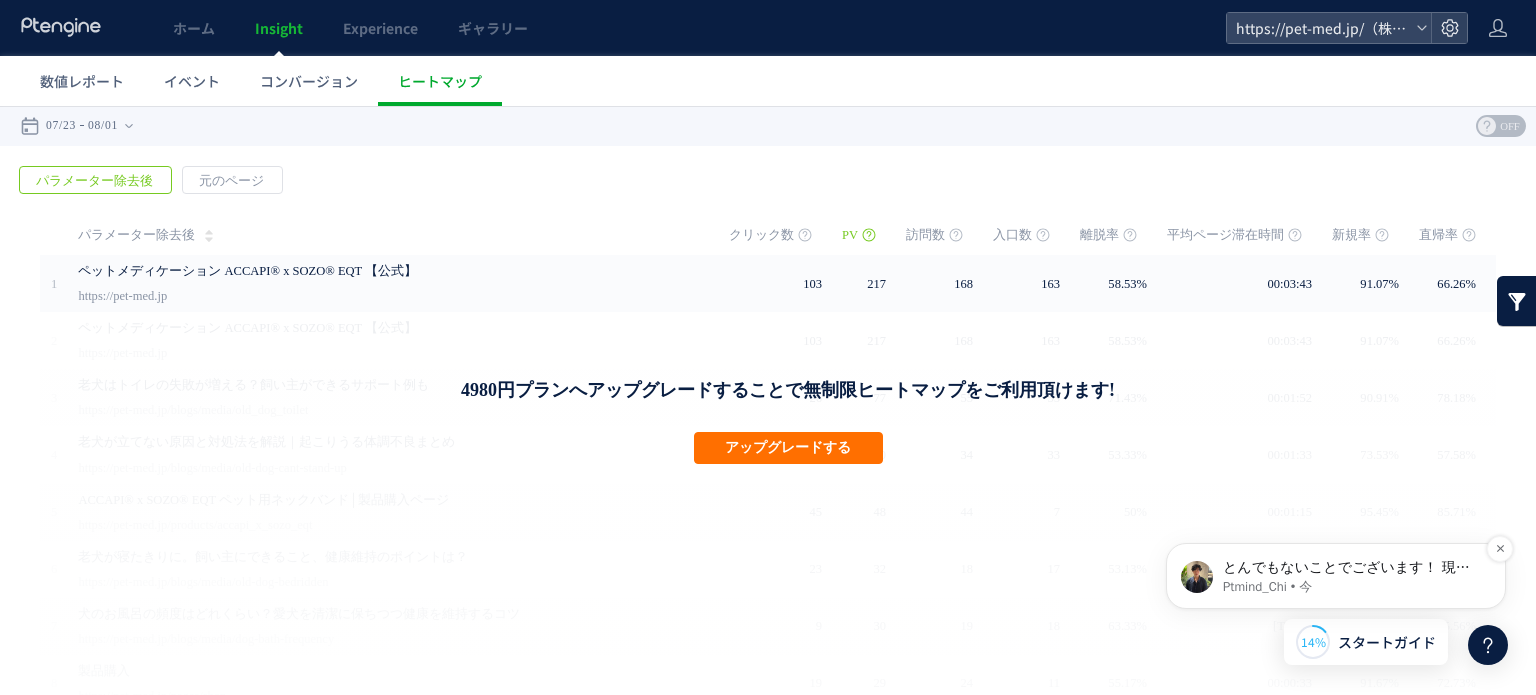 click on "とんでもないことでございます！ 現時点で、その他のご質問などございませんか☺️" at bounding box center (1352, 568) 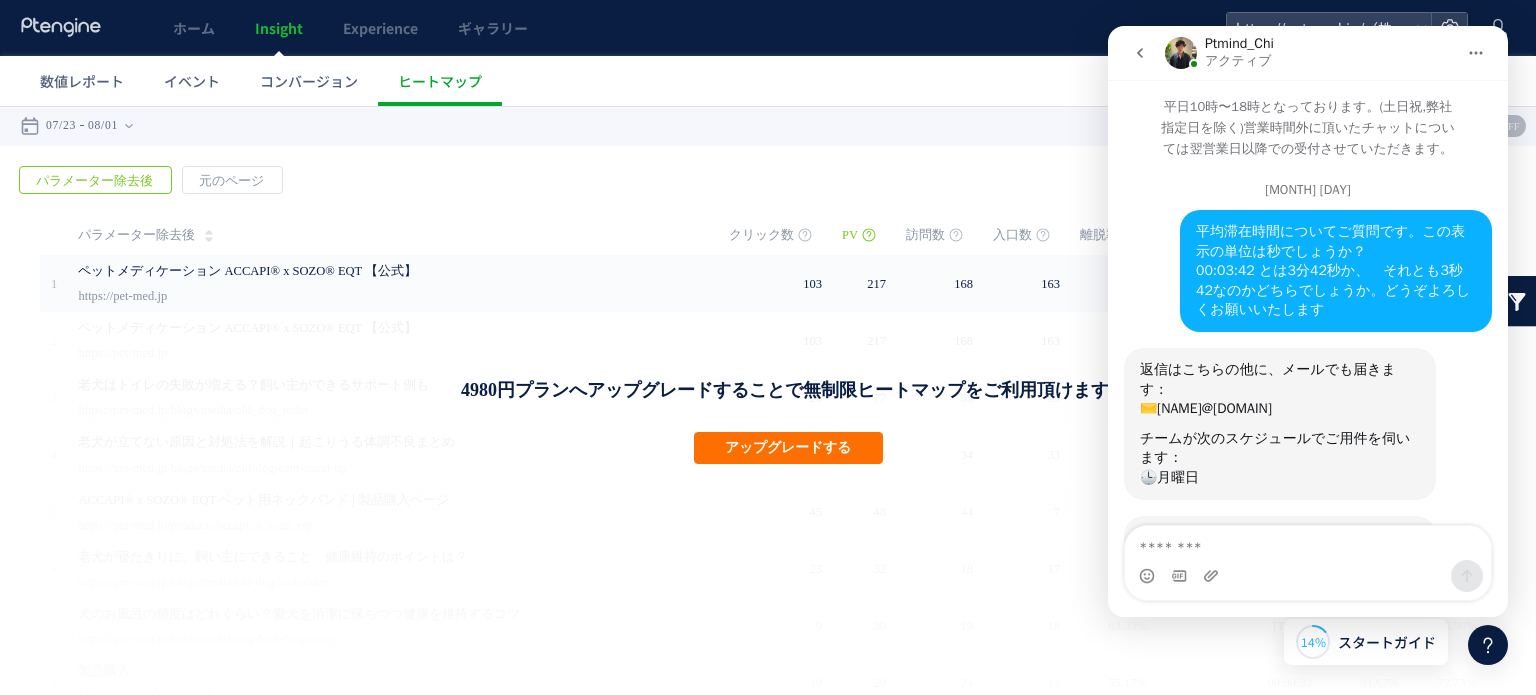 scroll, scrollTop: 2, scrollLeft: 0, axis: vertical 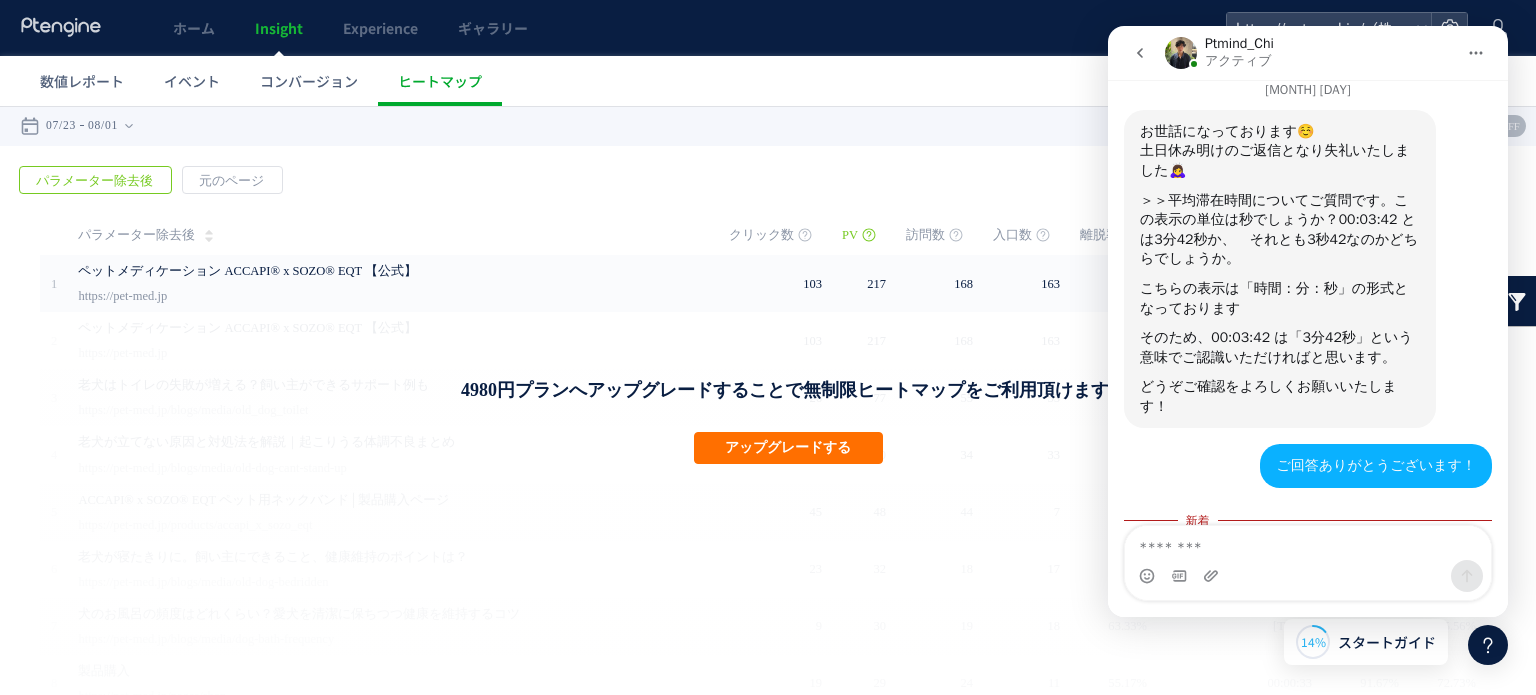 click at bounding box center (1308, 543) 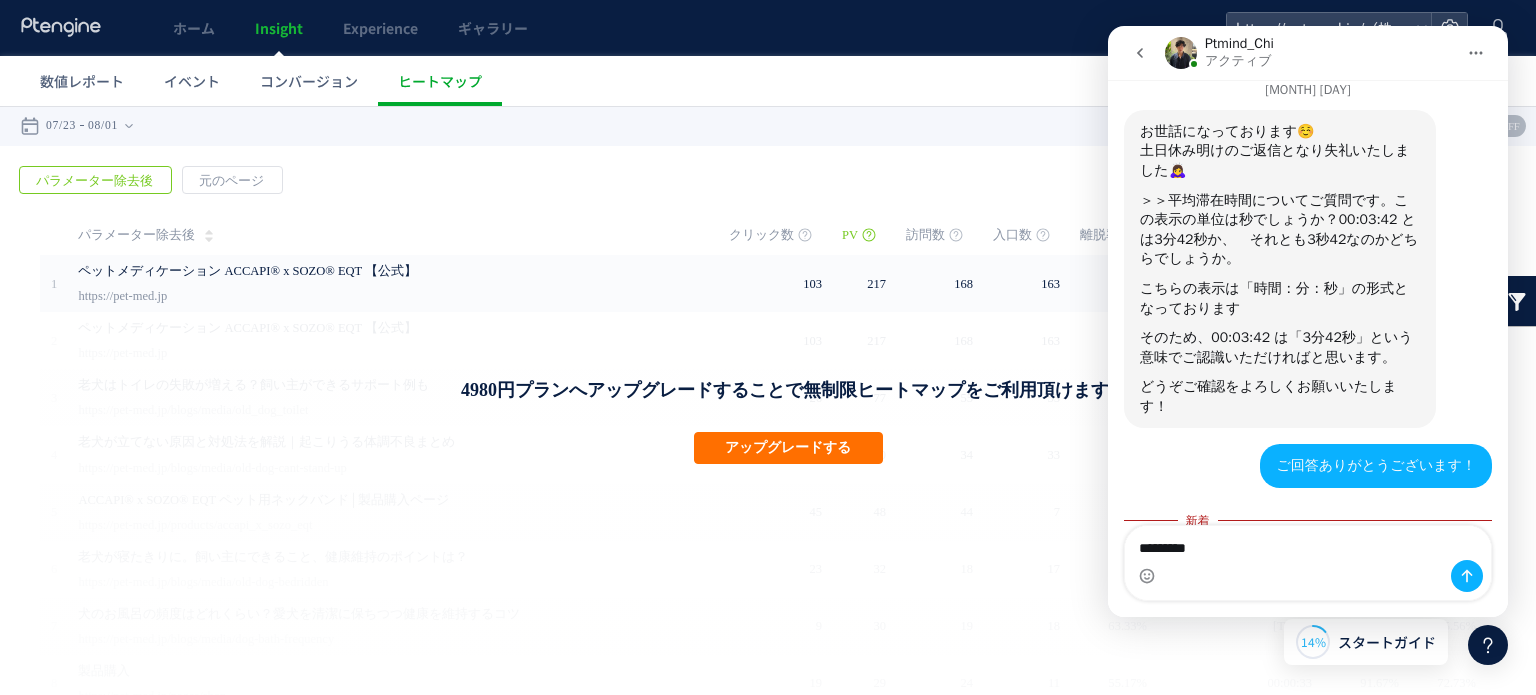 type on "*********" 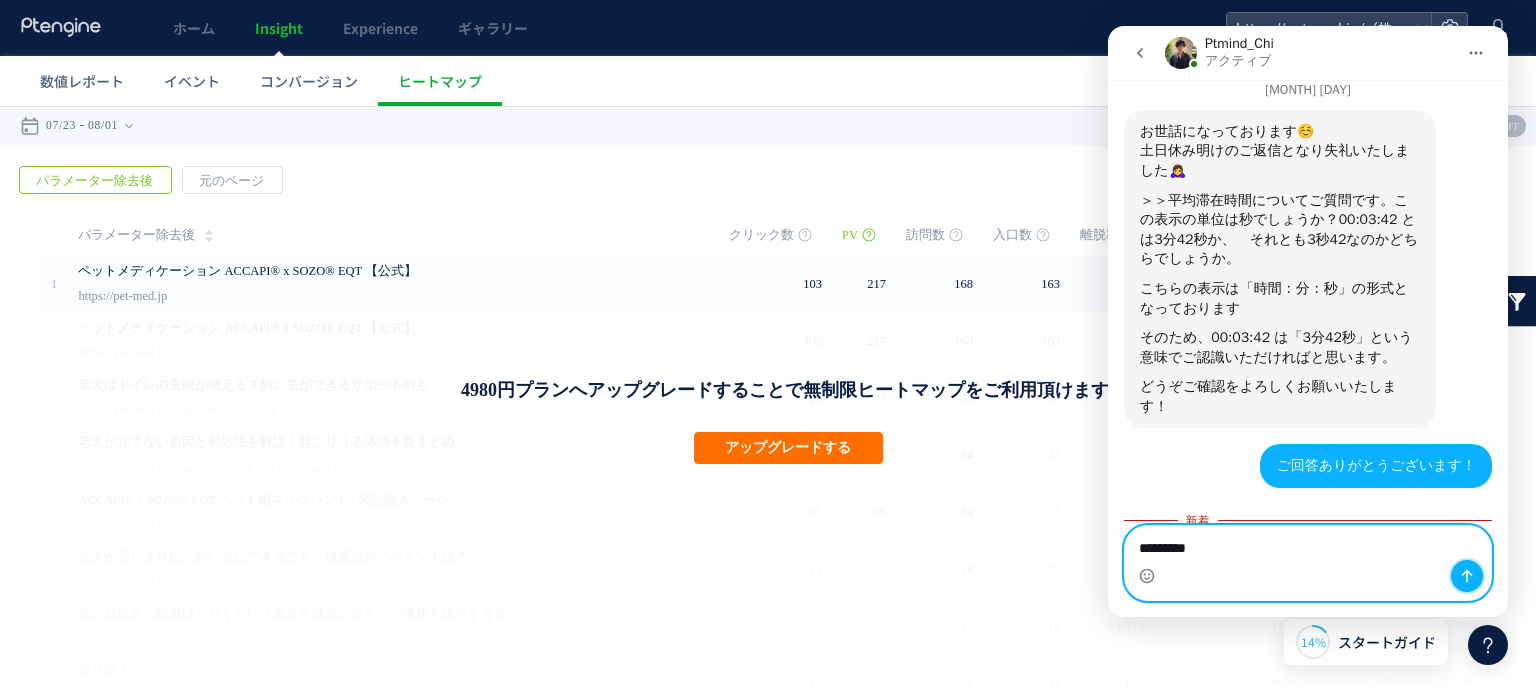 click 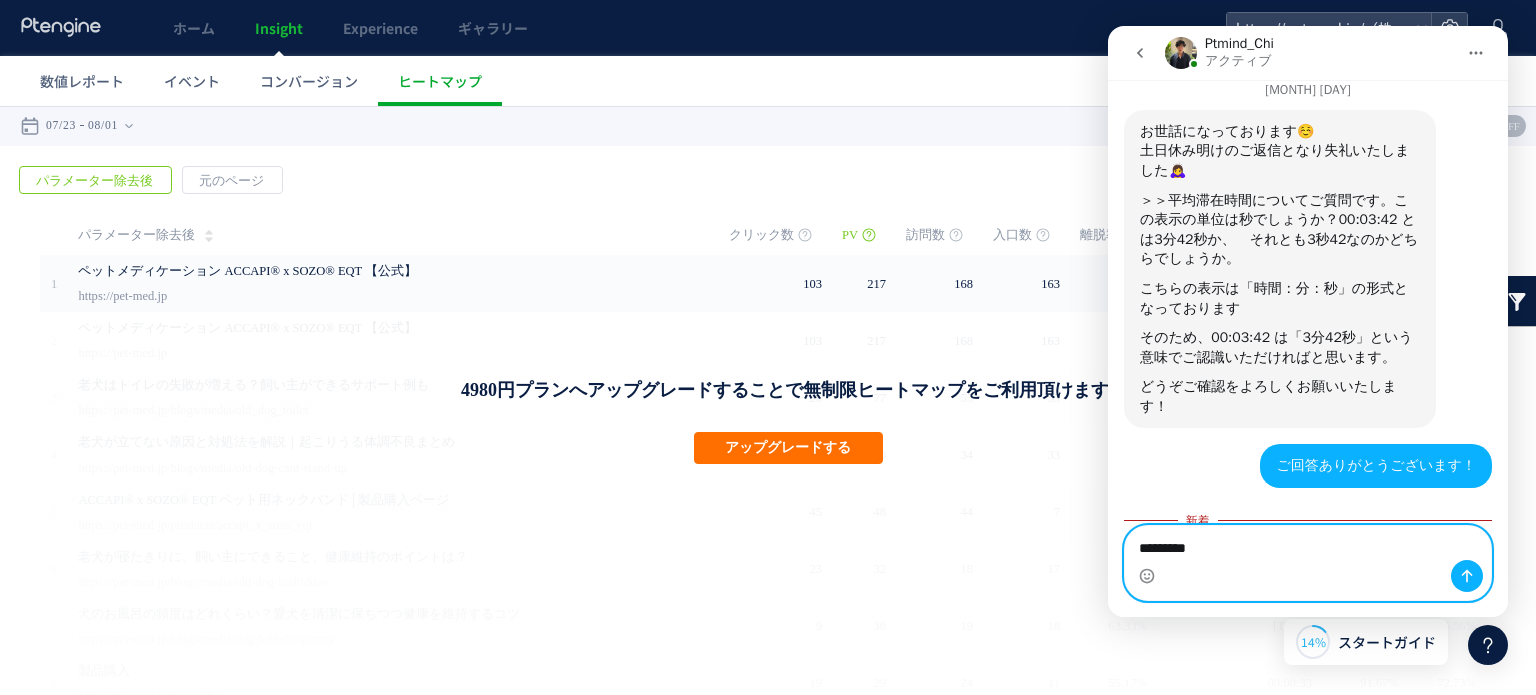 type 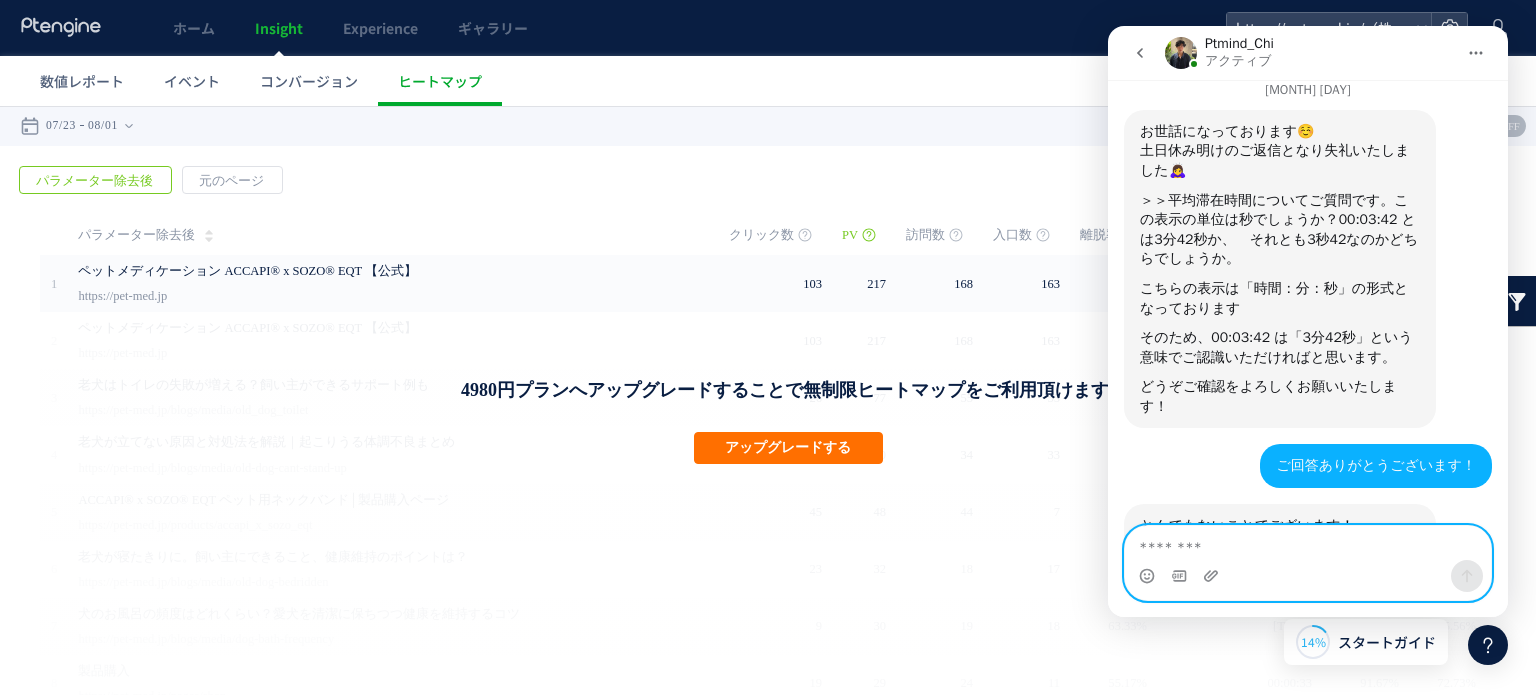 scroll, scrollTop: 735, scrollLeft: 0, axis: vertical 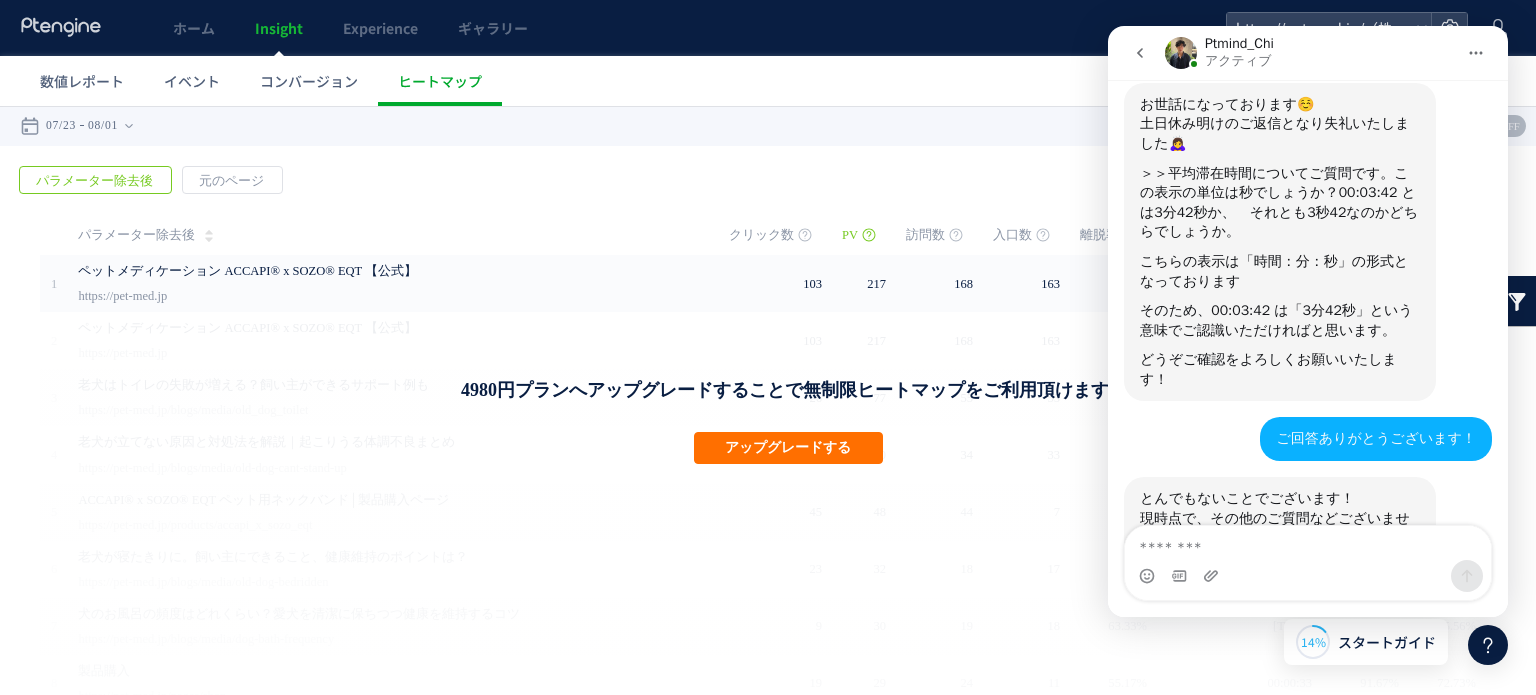 click 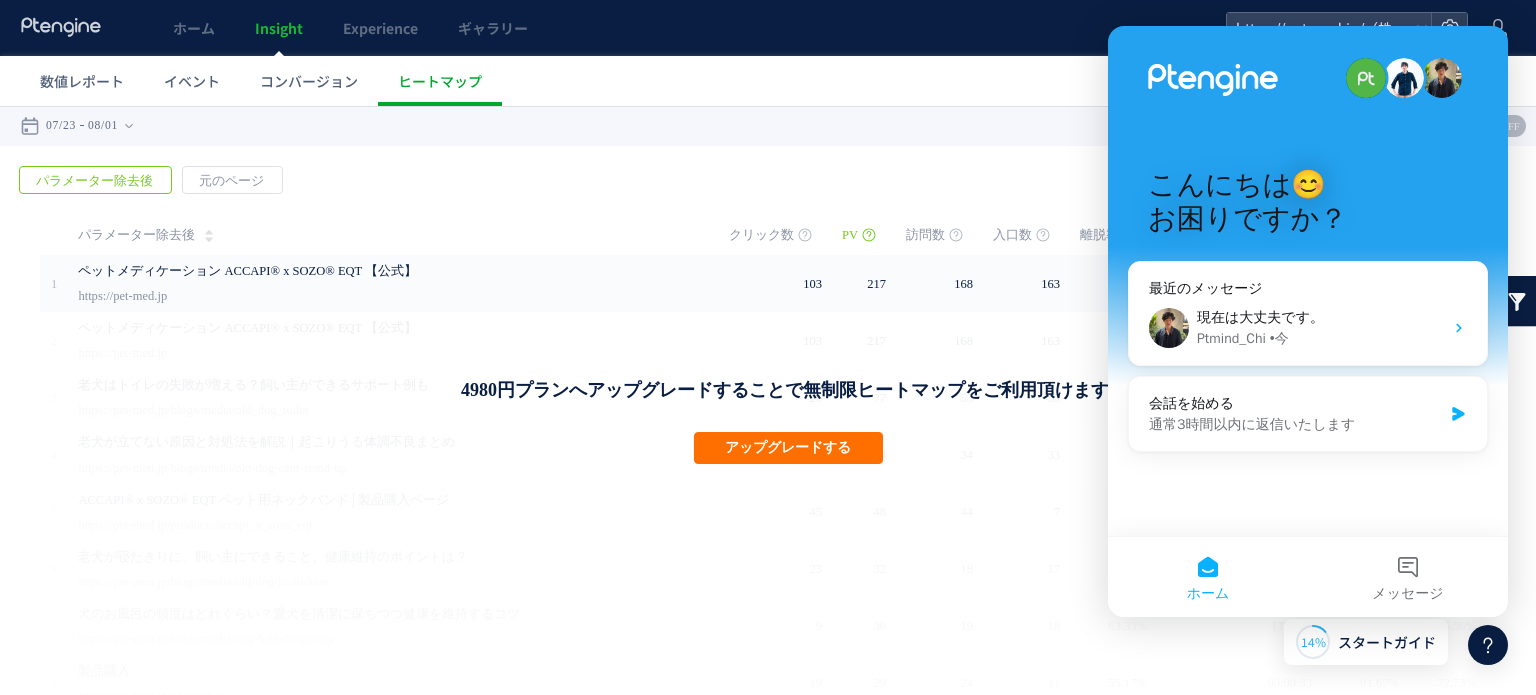 click on "4980円プランへアップグレードすることで無制限ヒートマップをご利用頂けます!
アップグレードする" at bounding box center [788, 617] 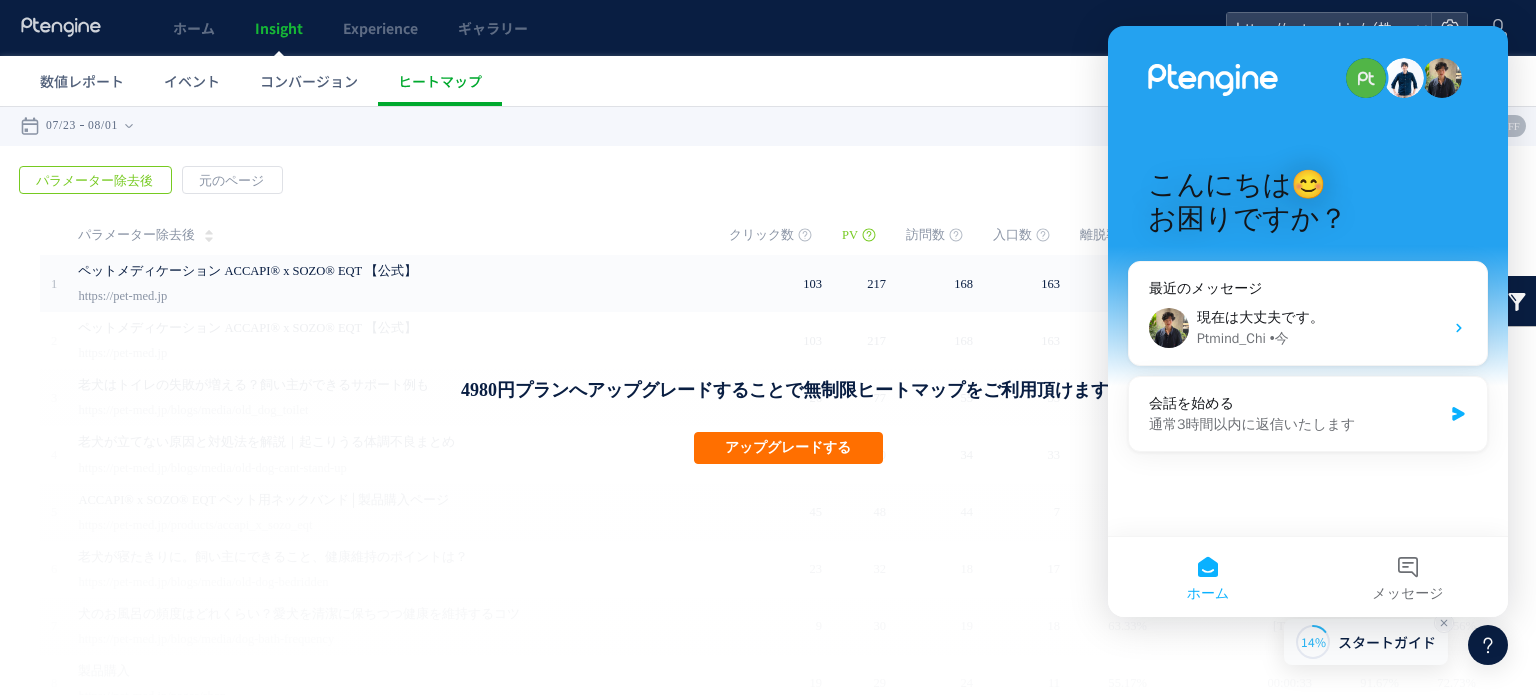 click 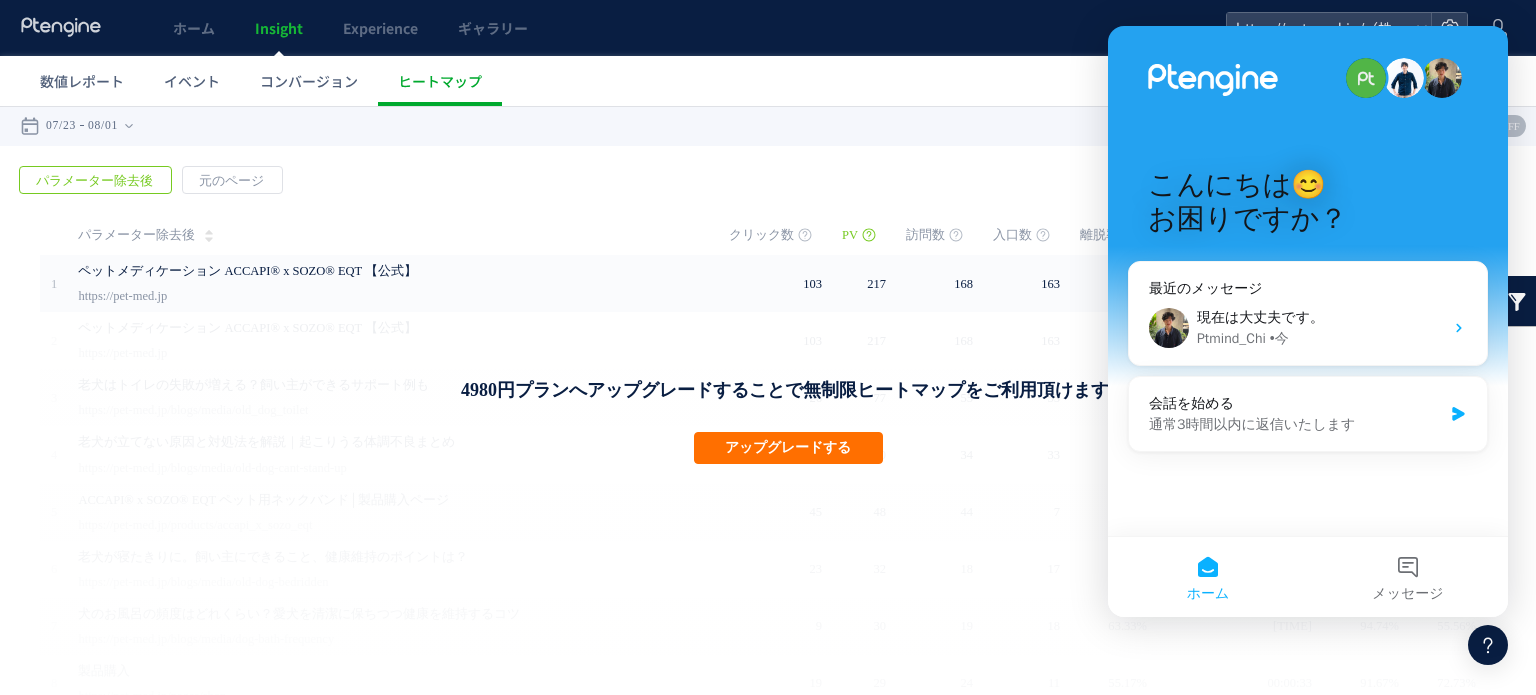 click on "4980円プランへアップグレードすることで無制限ヒートマップをご利用頂けます!
アップグレードする" at bounding box center [788, 617] 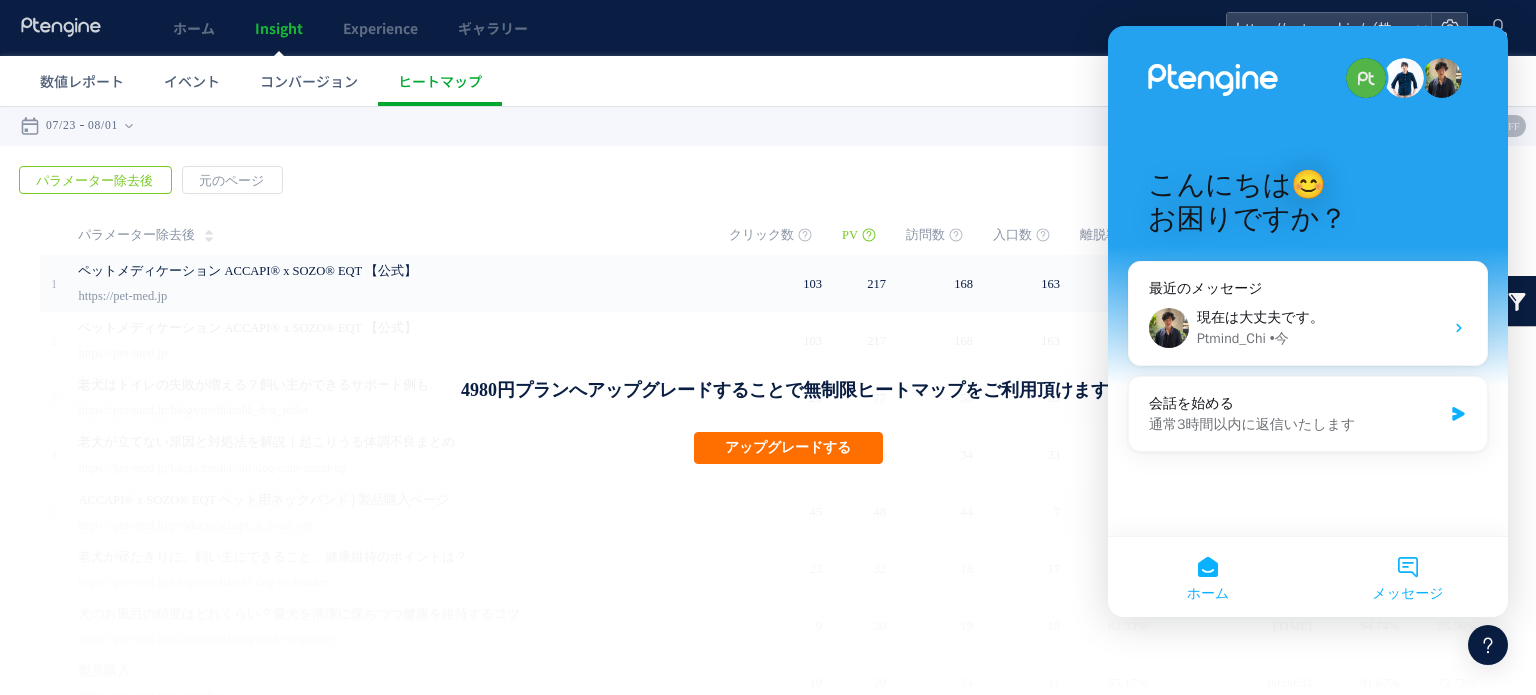 click on "メッセージ" at bounding box center [1407, 594] 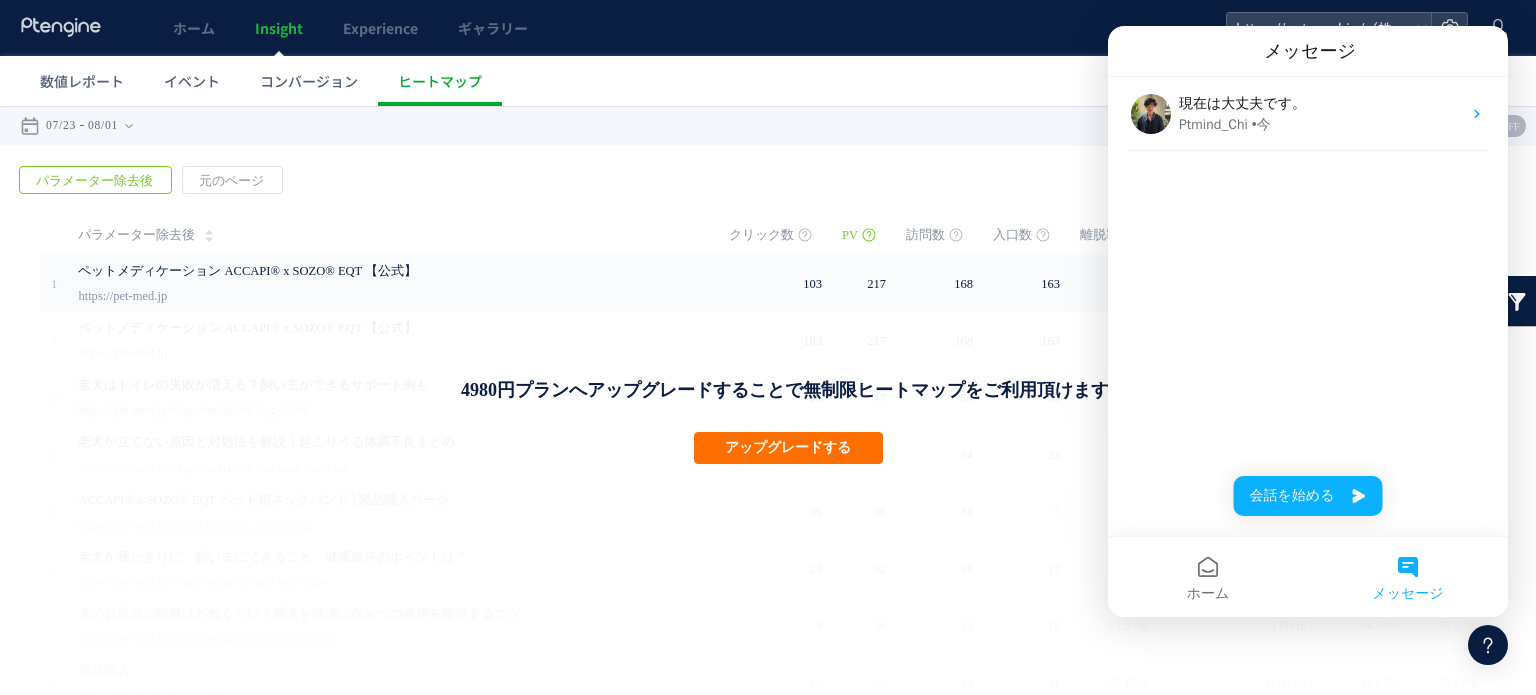 click on "メッセージ" at bounding box center (1407, 594) 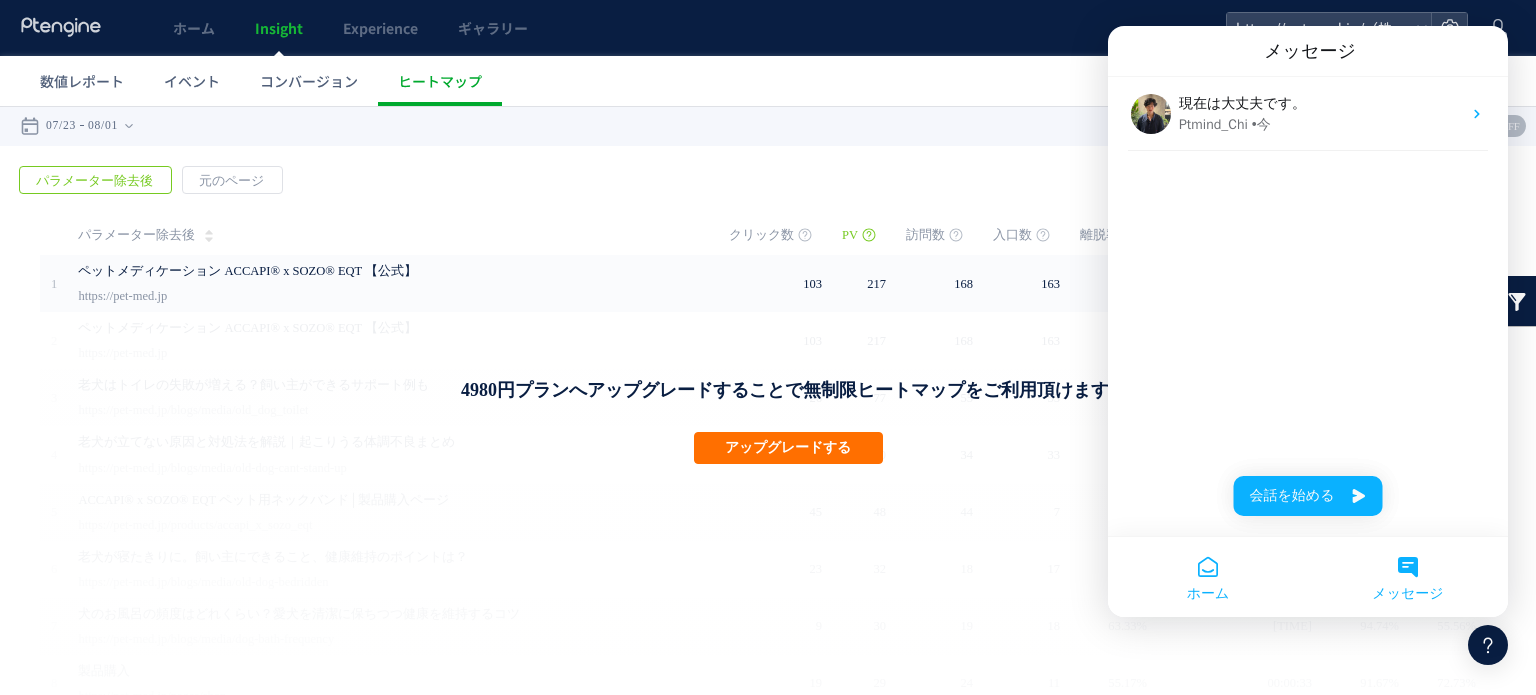 click on "ホーム" at bounding box center [1208, 594] 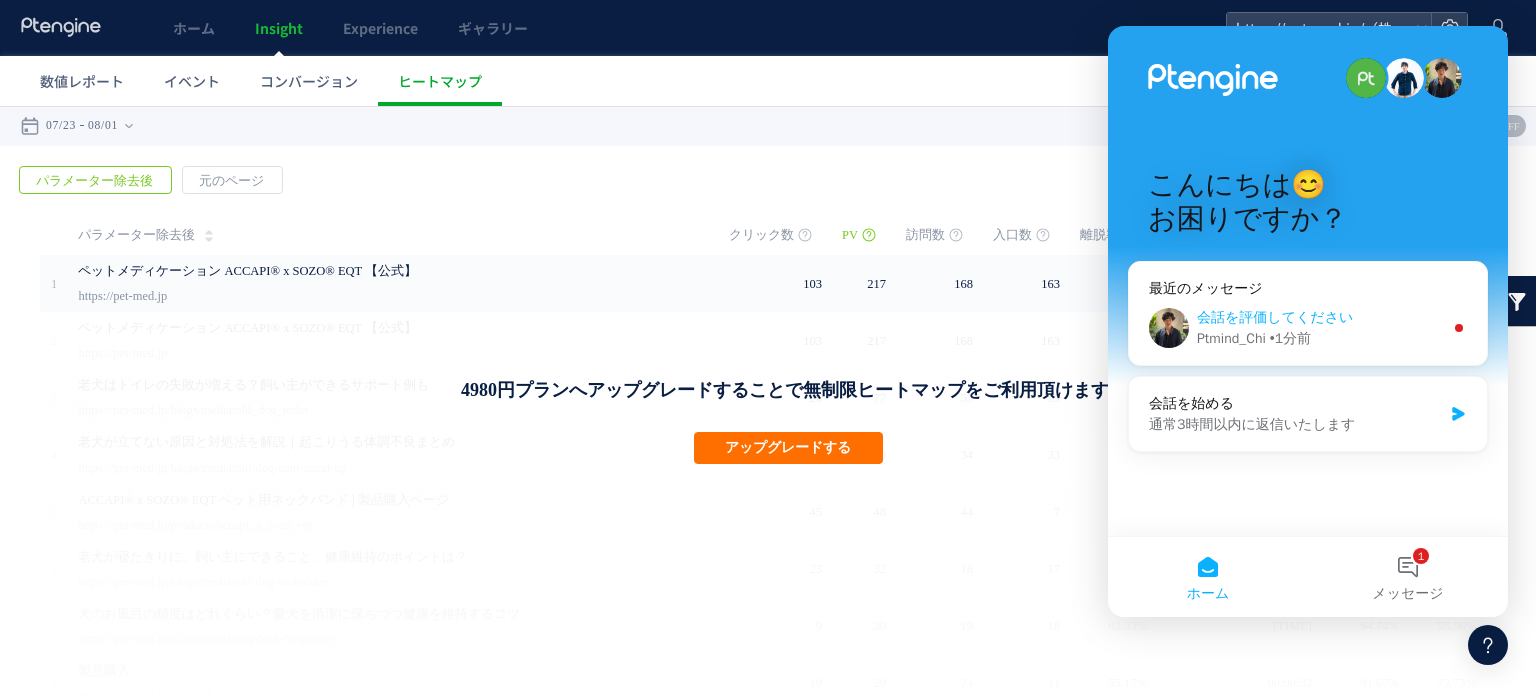 click on "会話を評価してください Ptmind_Chi • [TIME_AGO]" at bounding box center (1308, 328) 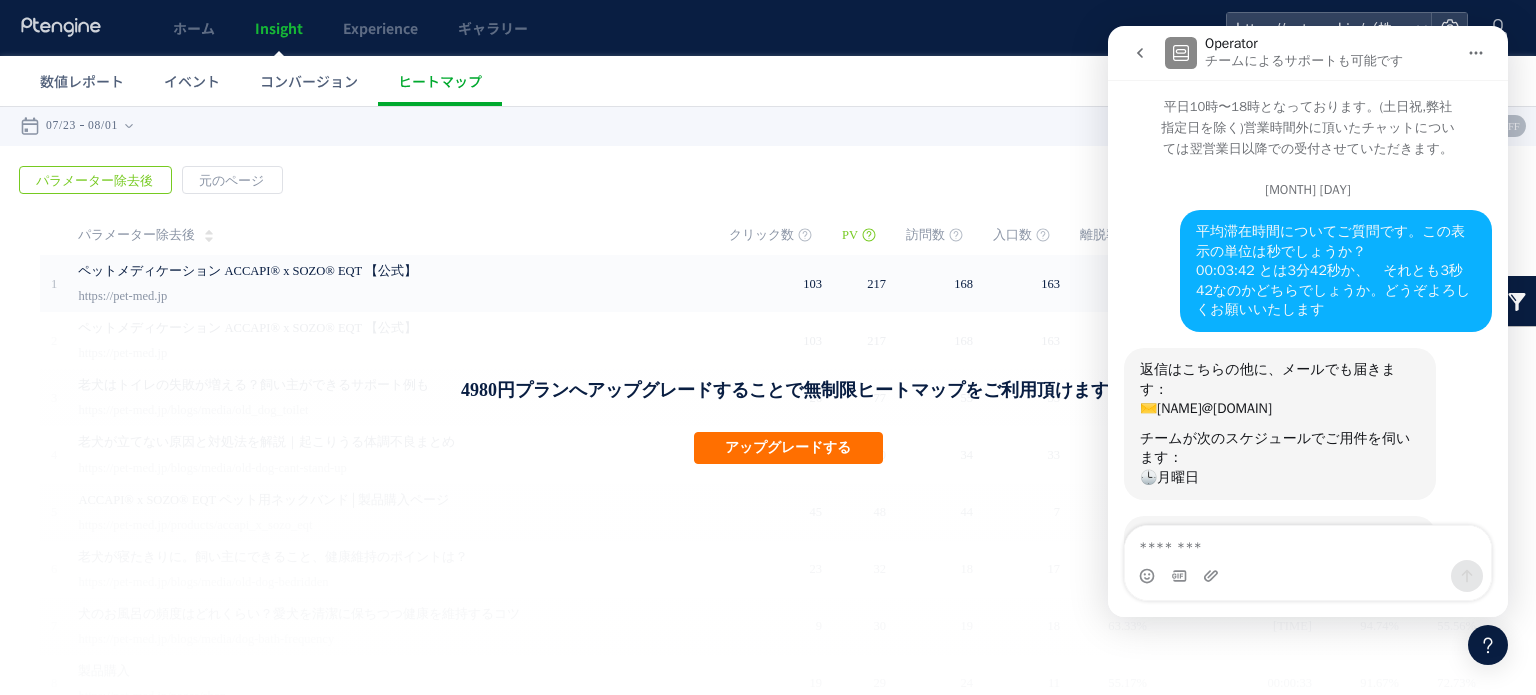 scroll, scrollTop: 3, scrollLeft: 0, axis: vertical 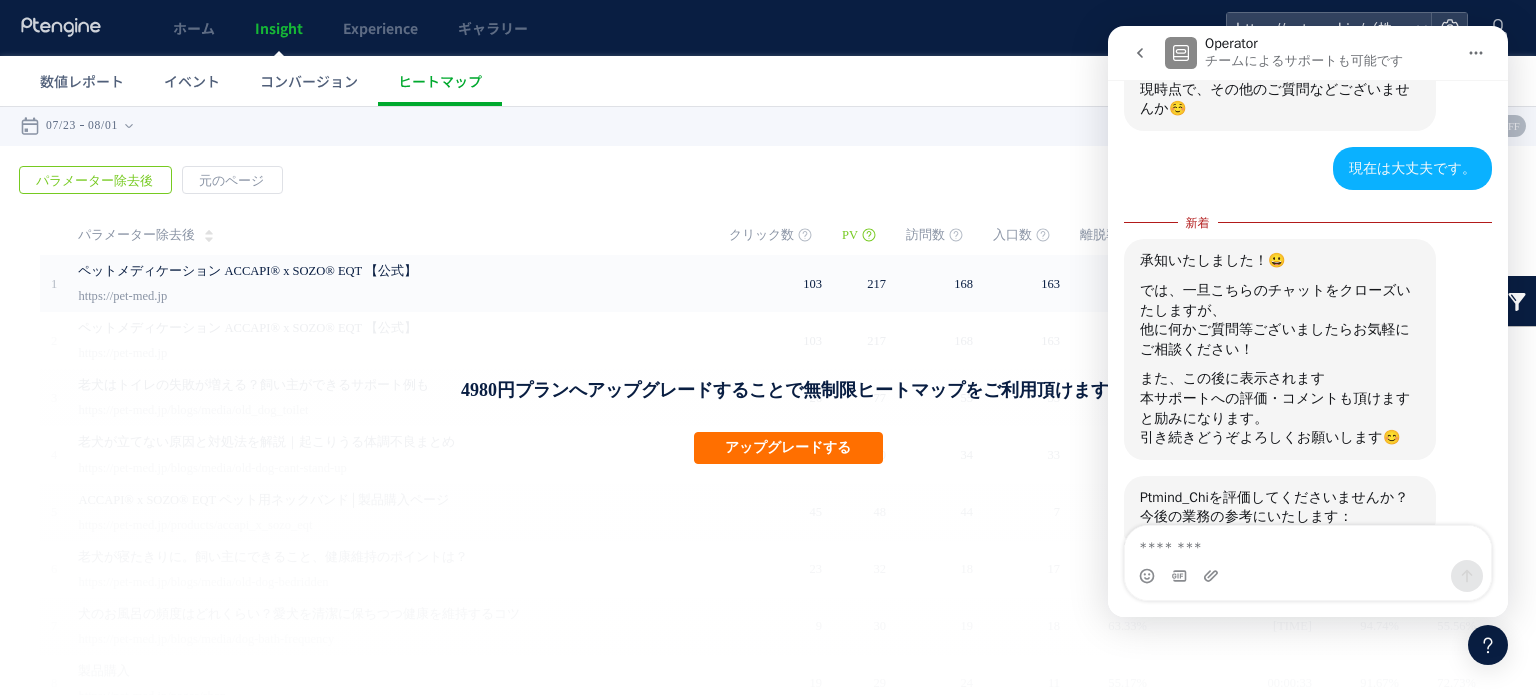 click at bounding box center (1311, 614) 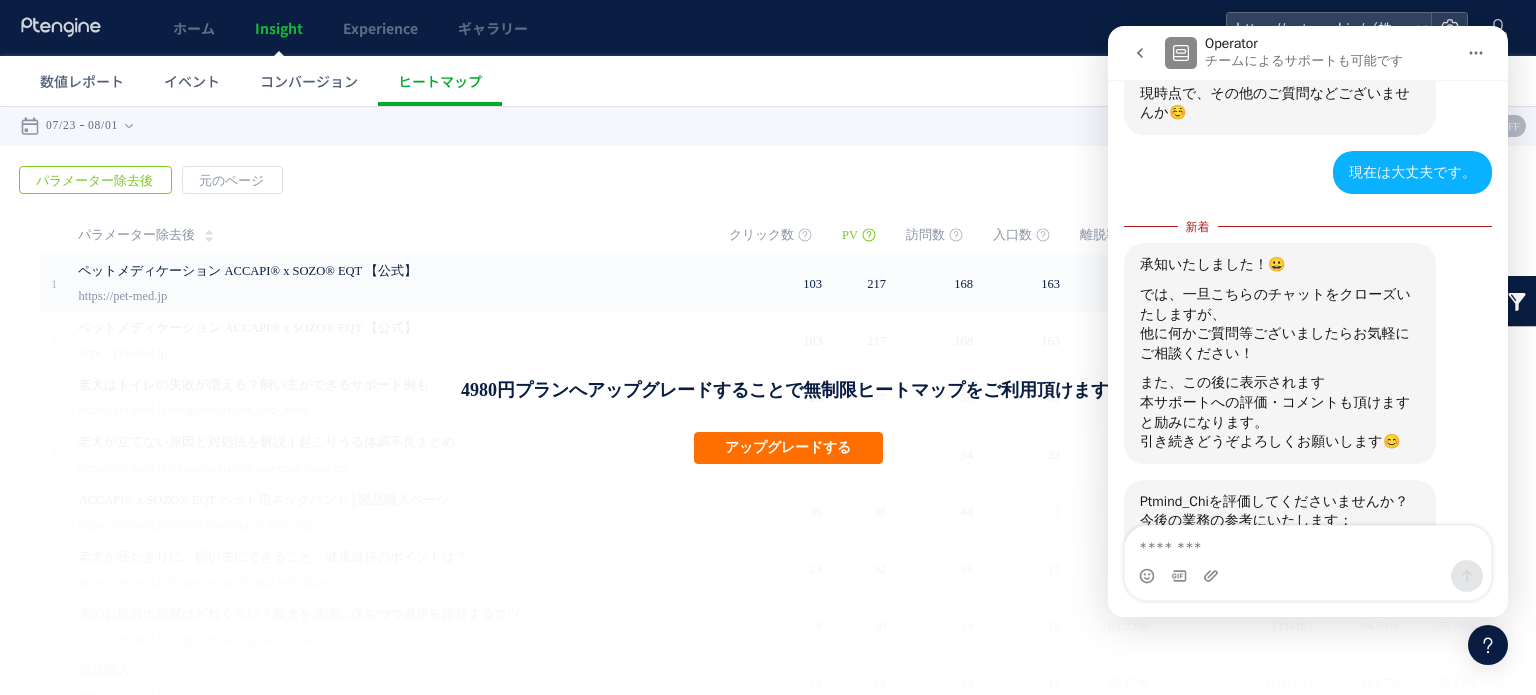 scroll, scrollTop: 1158, scrollLeft: 0, axis: vertical 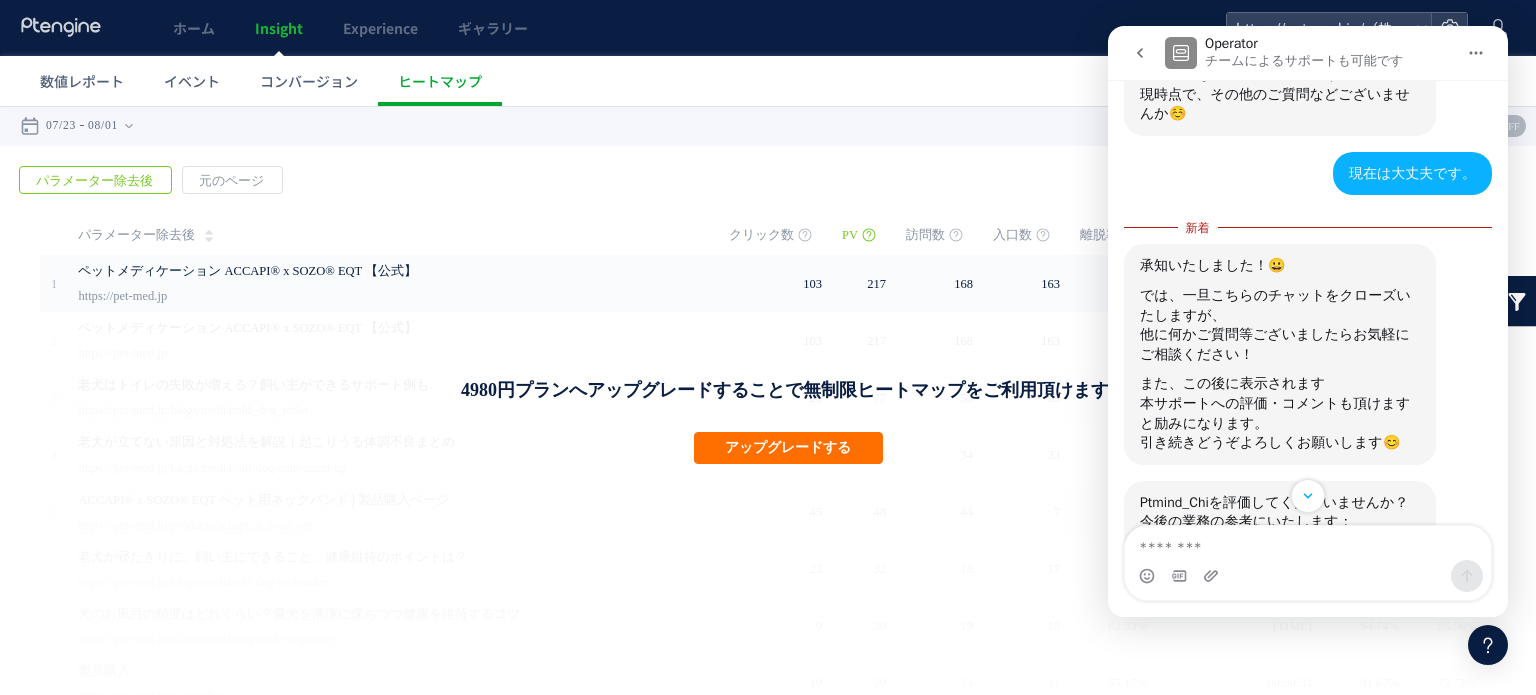 click 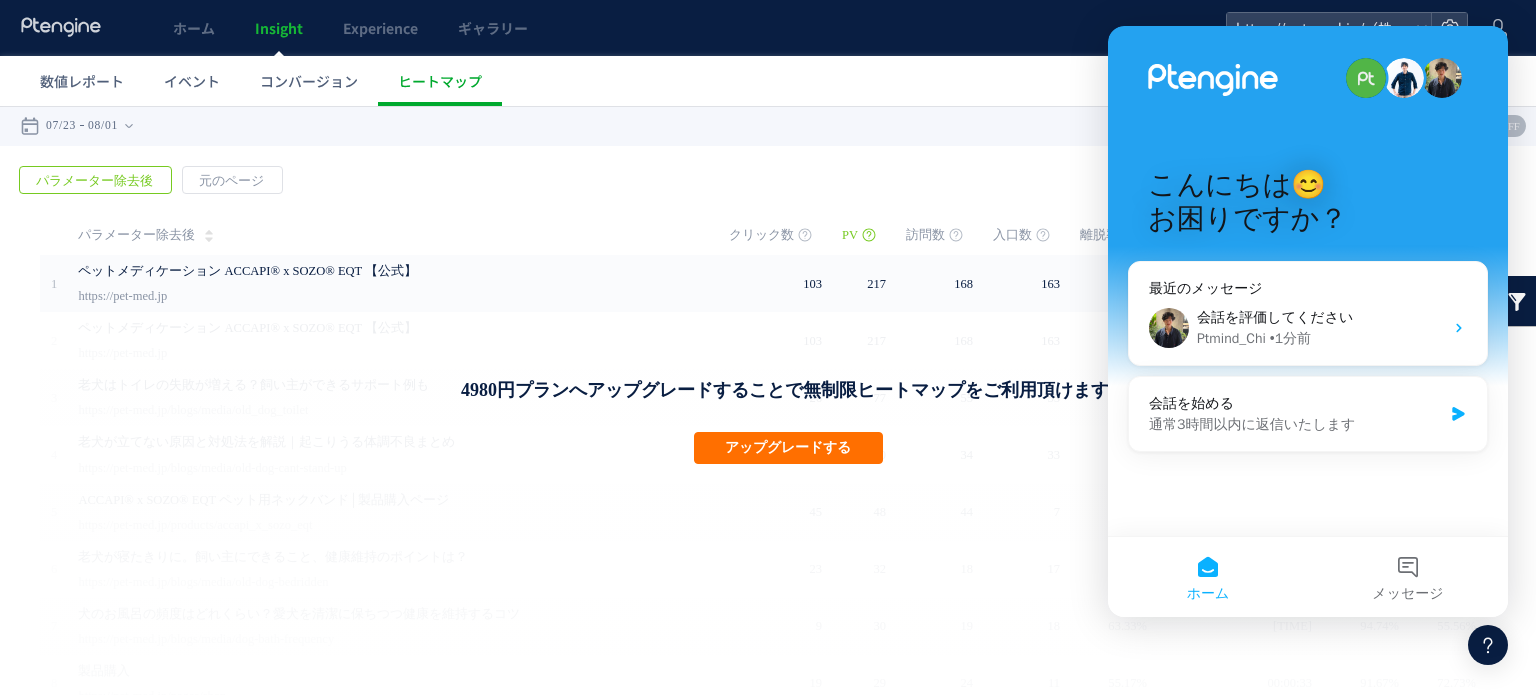 scroll, scrollTop: 0, scrollLeft: 0, axis: both 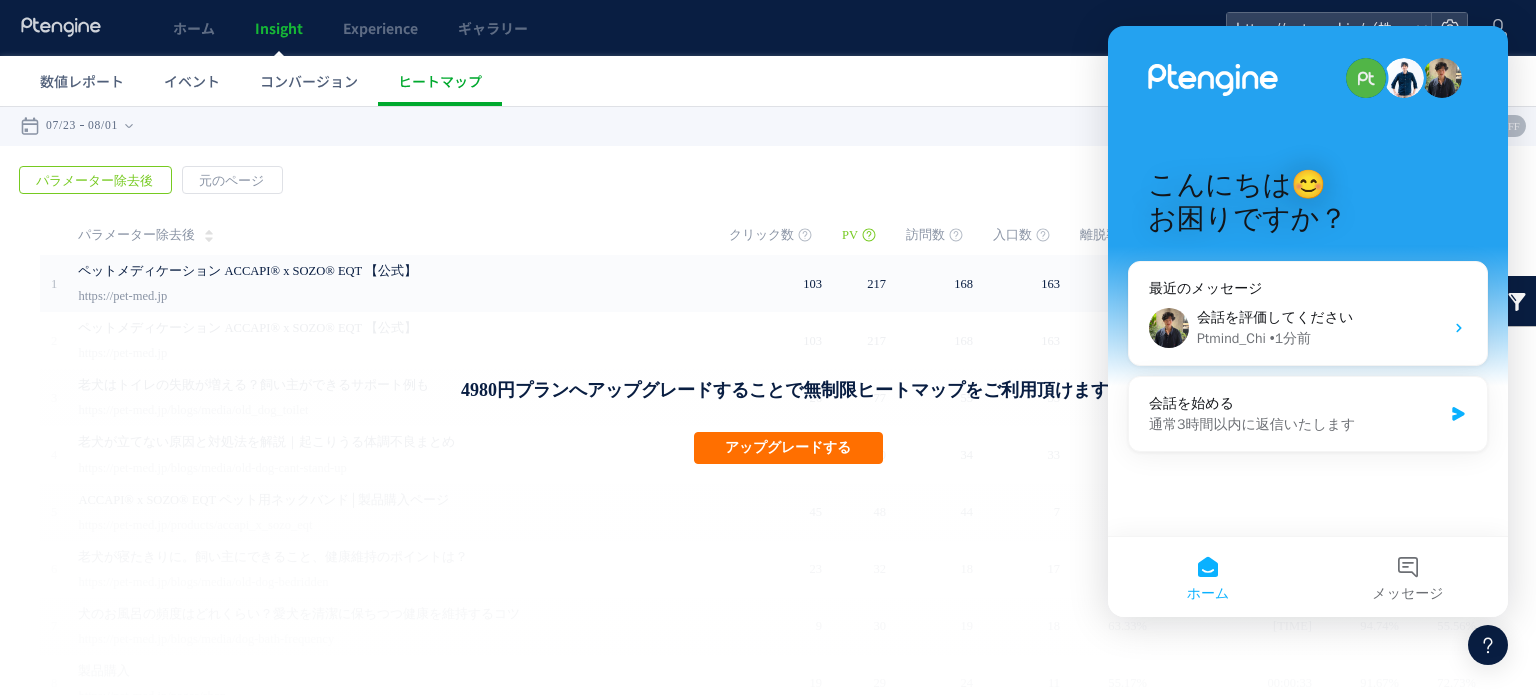 click on "数値レポート イベント コンバージョン ヒートマップ" at bounding box center [778, 81] 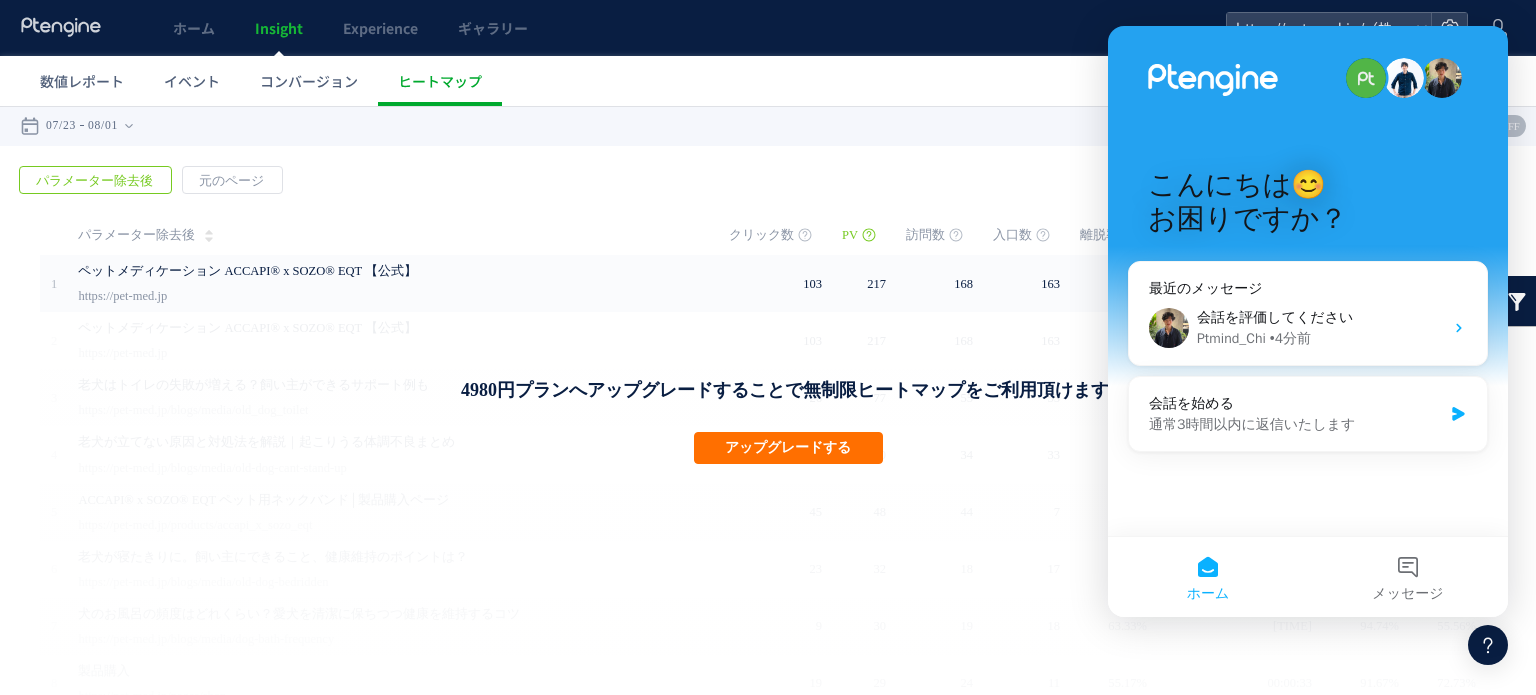 click on "こんにちは😊 お困りですか？ 最近のメッセージ 会話を評価してください Ptmind_Chi • [TIME_AGO] 会話を始める 通常3時間以内に返信いたします" at bounding box center (1308, 281) 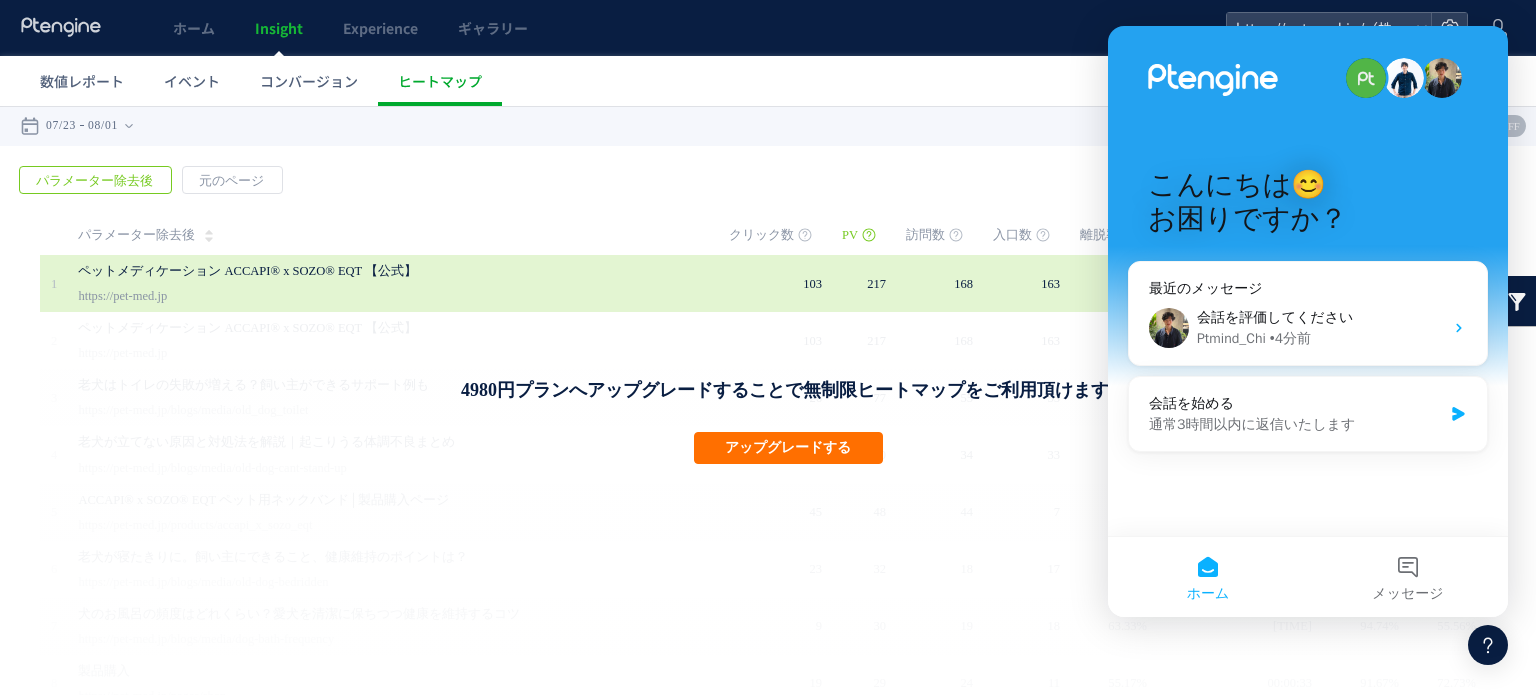 click on "ペットメディケーション ACCAPI® x SOZO® EQT 【公式】" at bounding box center [373, 271] 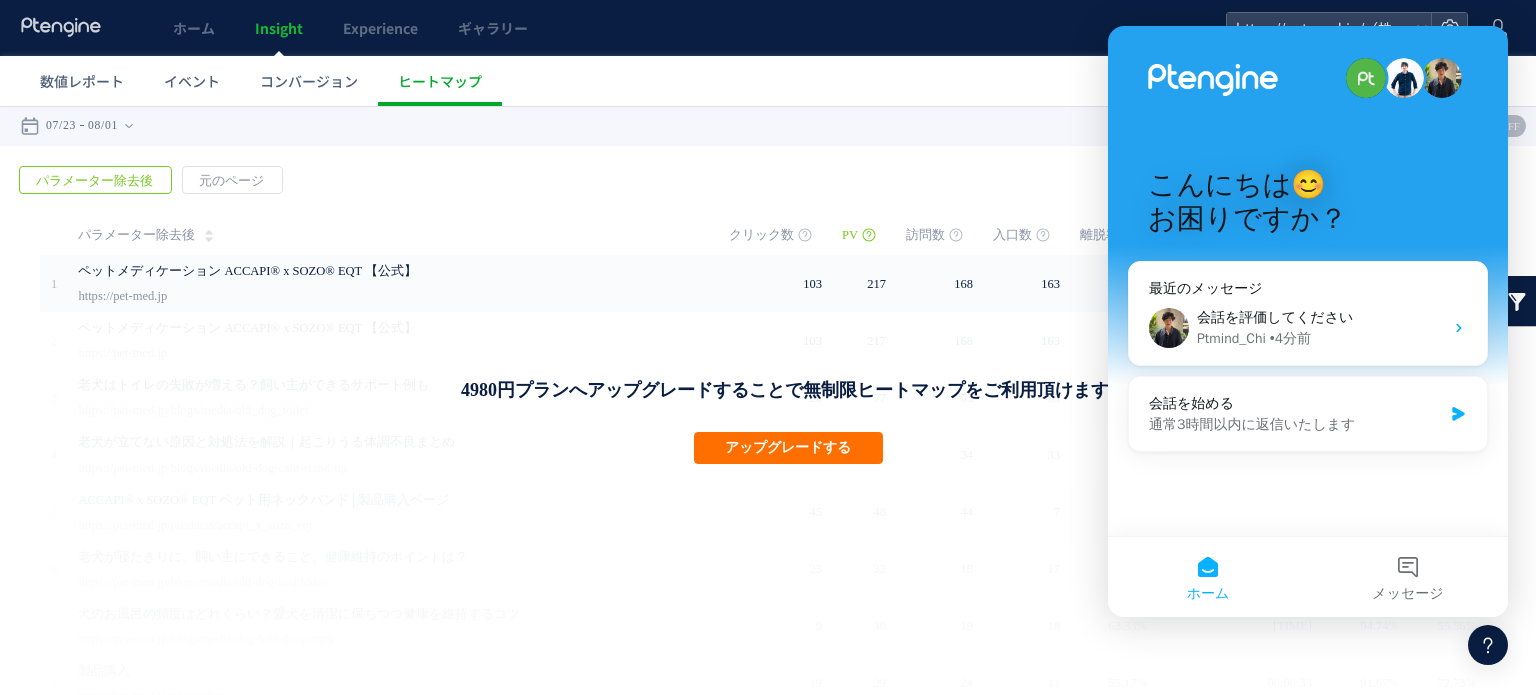 drag, startPoint x: 1337, startPoint y: 659, endPoint x: 1346, endPoint y: 646, distance: 15.811388 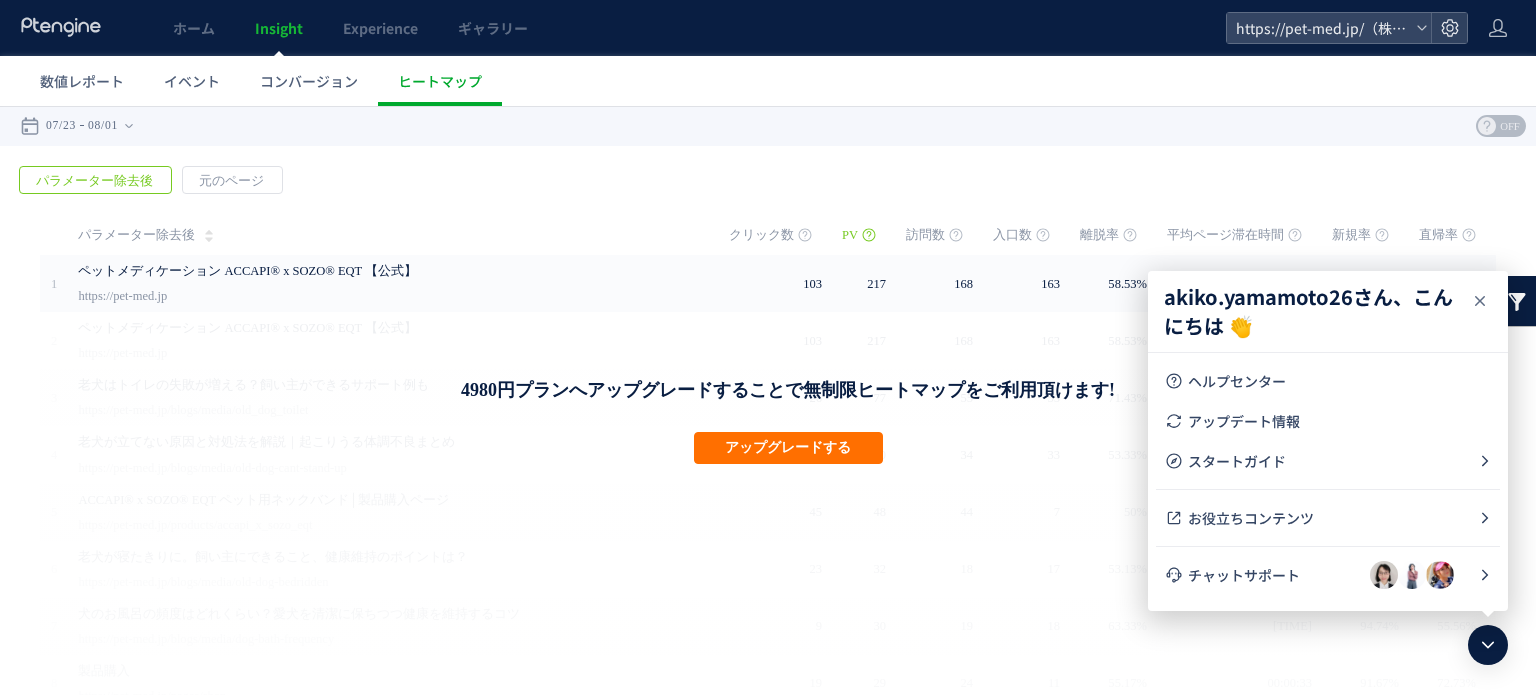 drag, startPoint x: 1479, startPoint y: 299, endPoint x: 1464, endPoint y: 193, distance: 107.05606 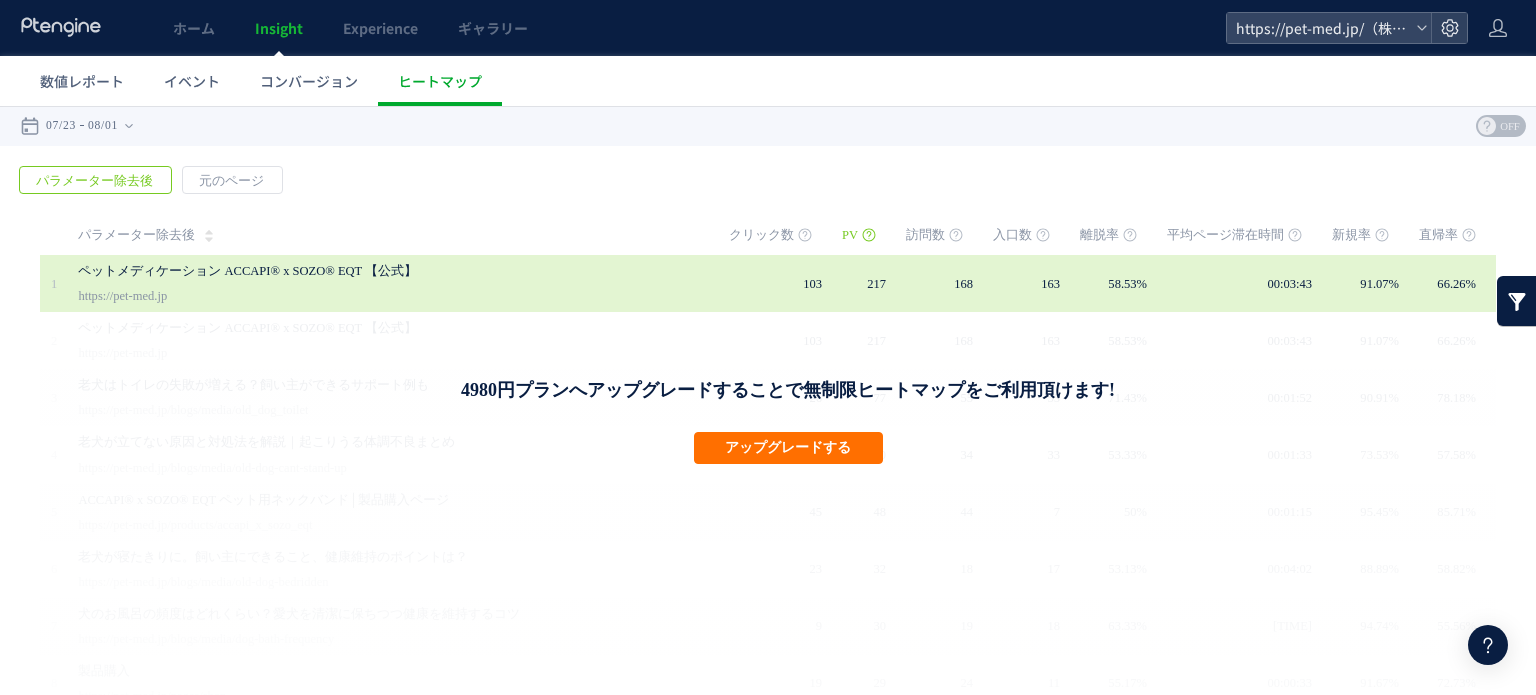 click on "ペットメディケーション ACCAPI® x SOZO® EQT 【公式】" at bounding box center [373, 271] 